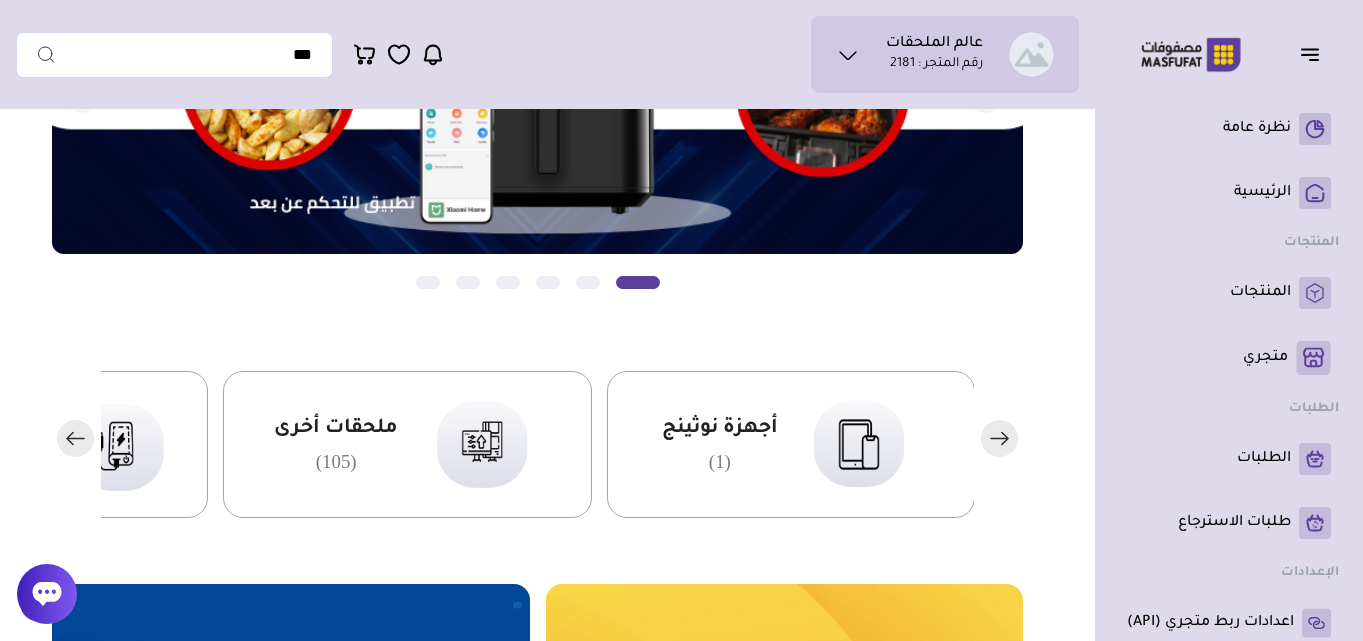 scroll, scrollTop: 400, scrollLeft: 0, axis: vertical 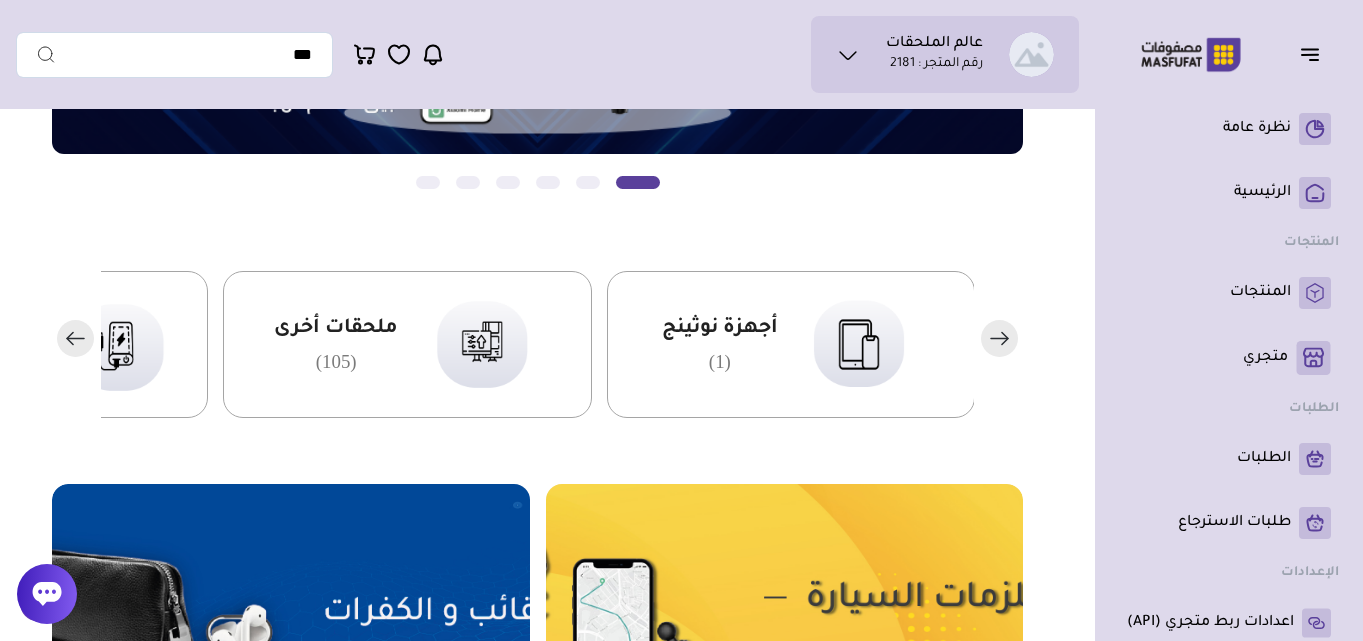click 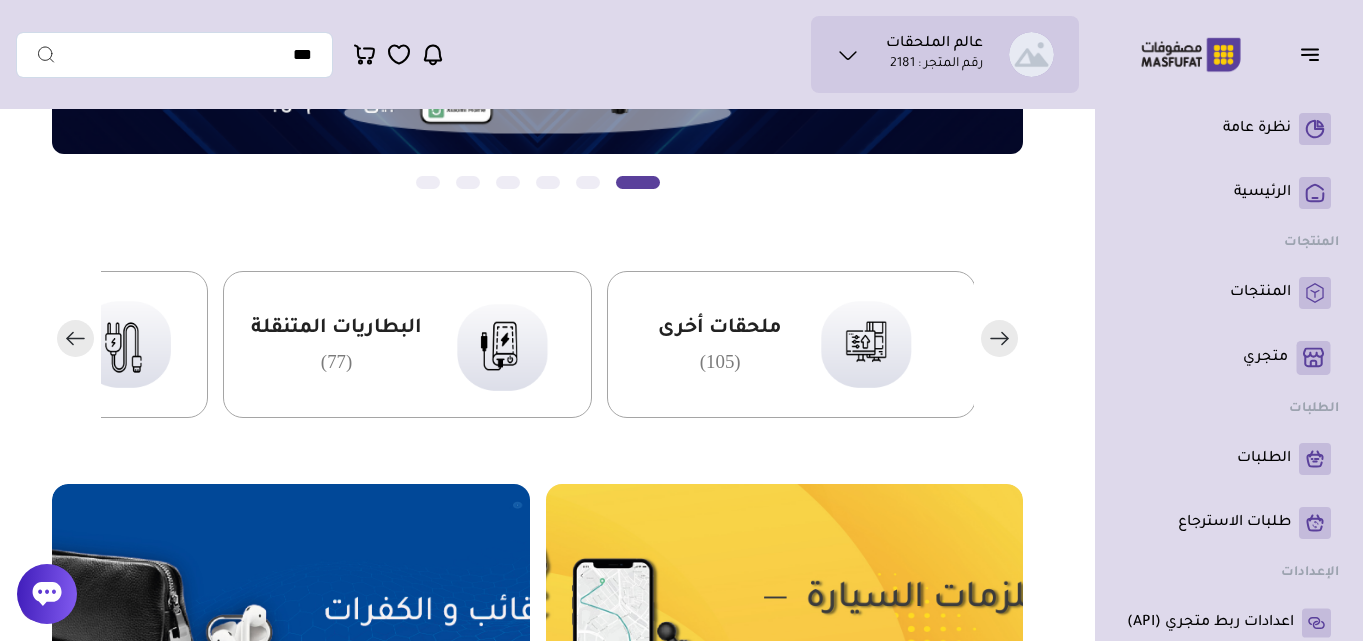 click 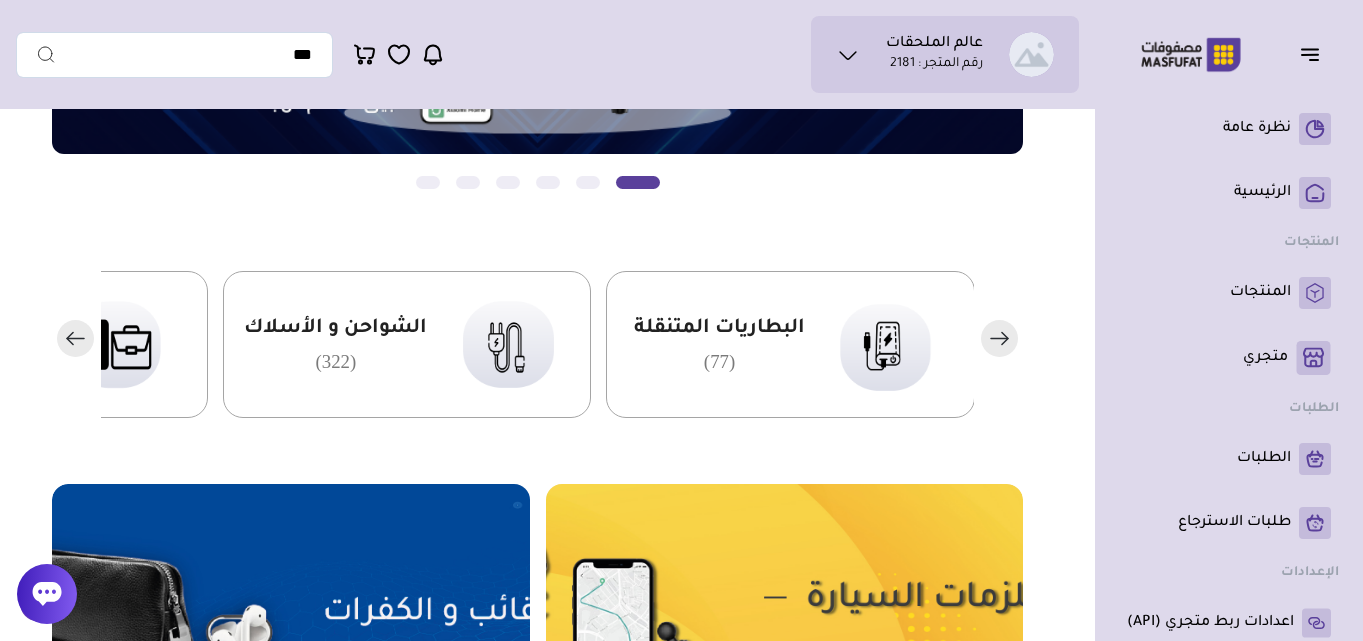 click 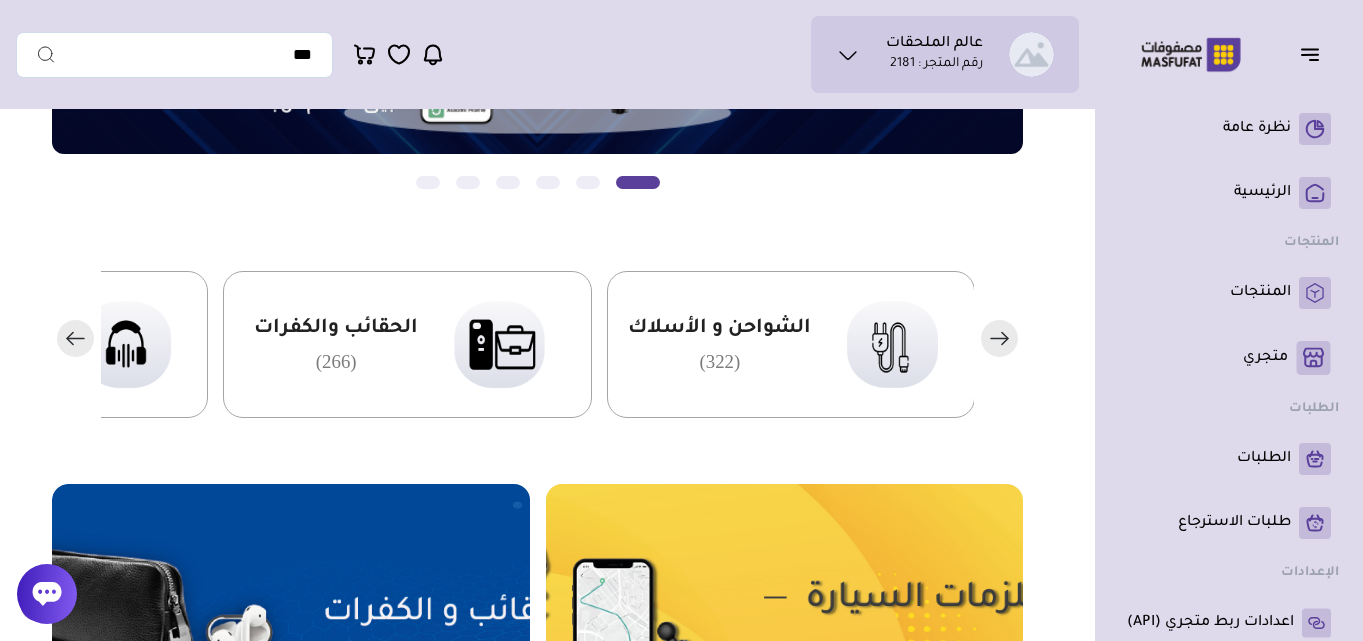 click 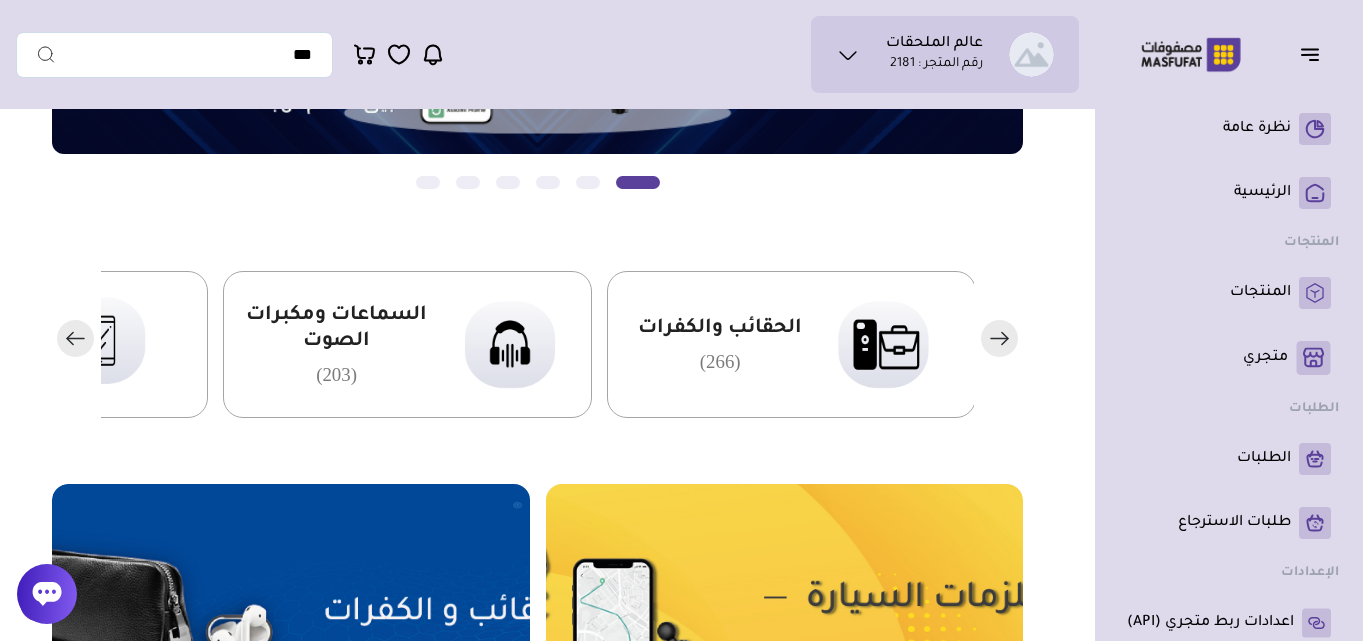 click 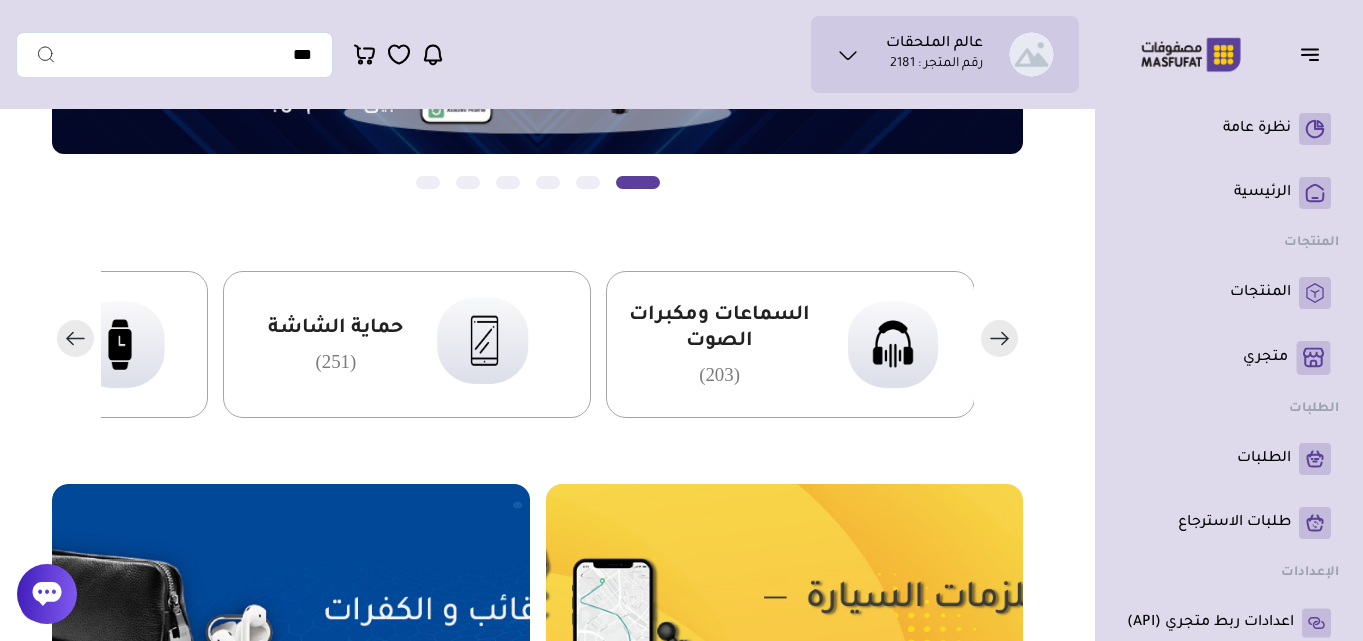 click 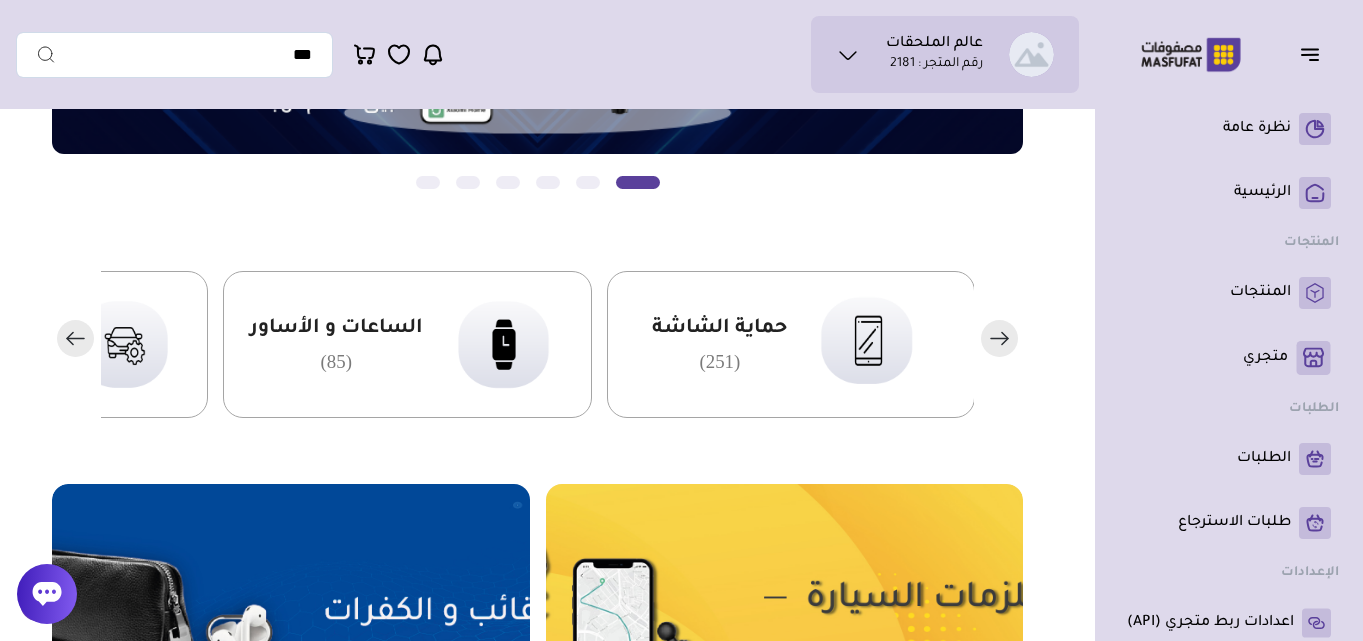 click 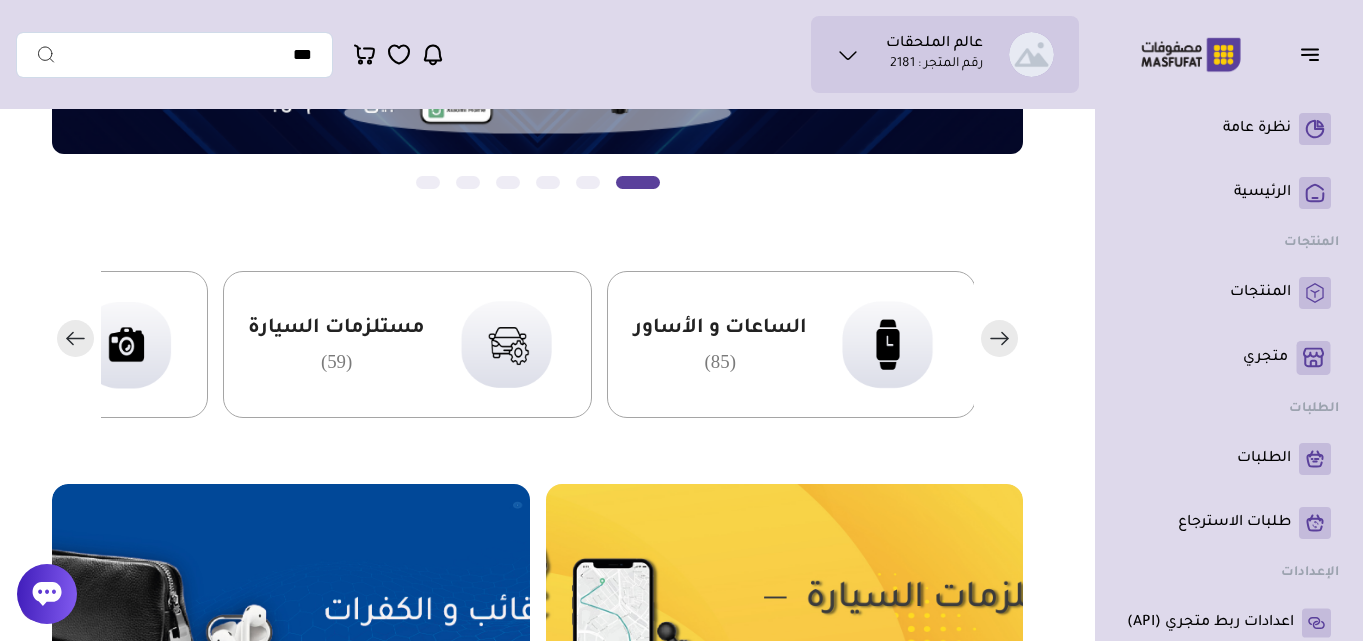 click 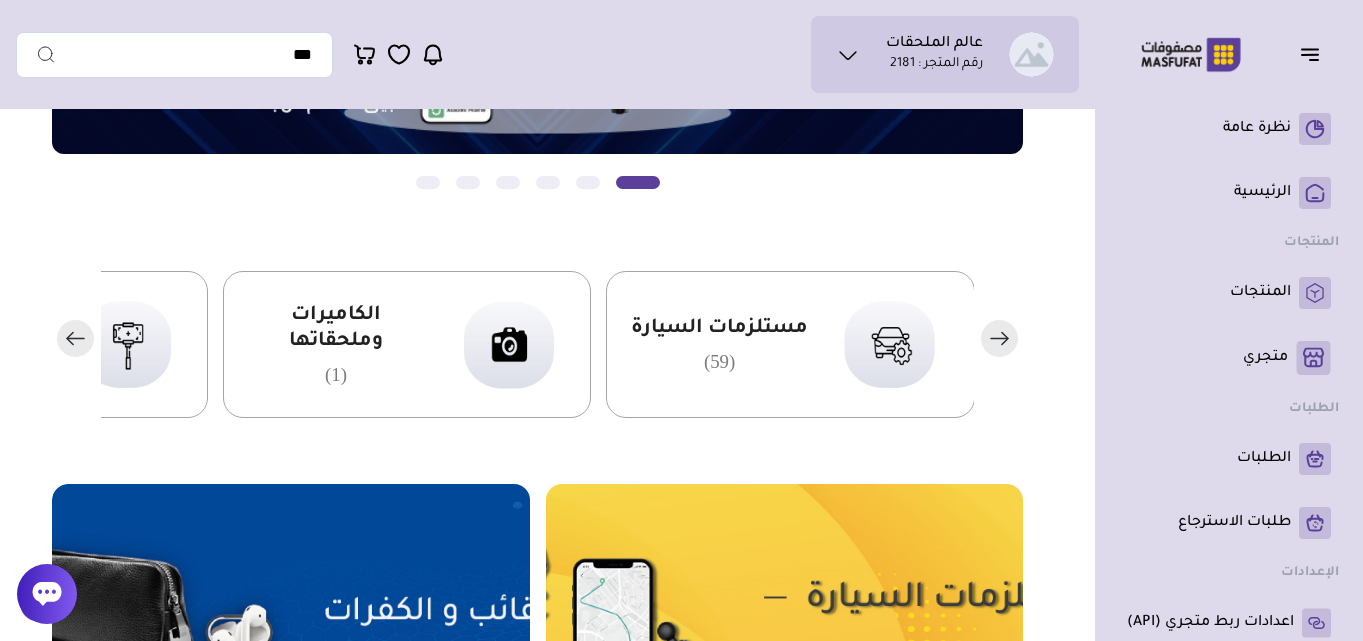 click 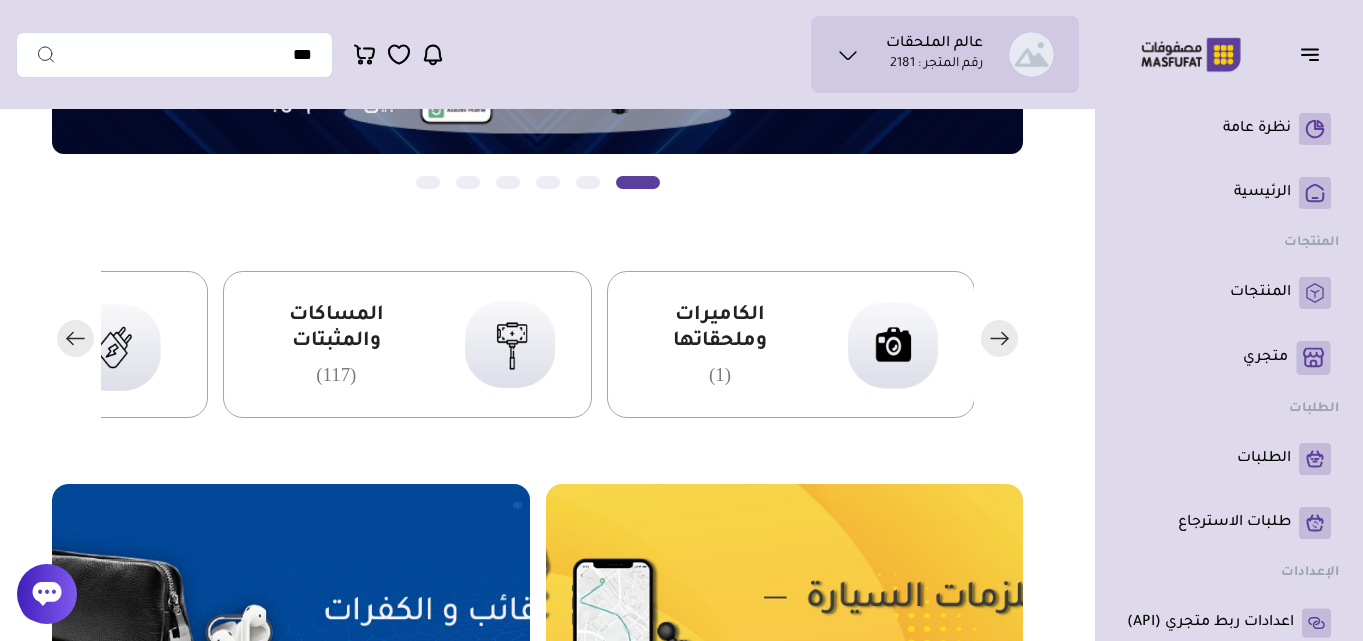 click 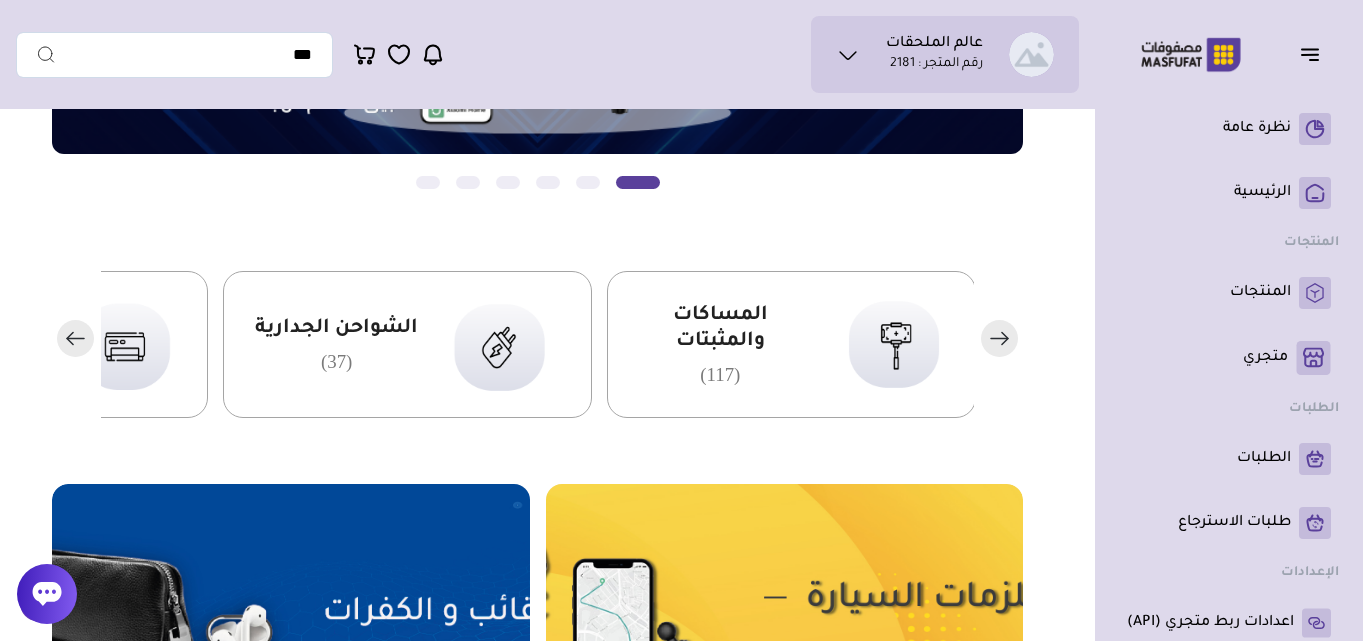 click 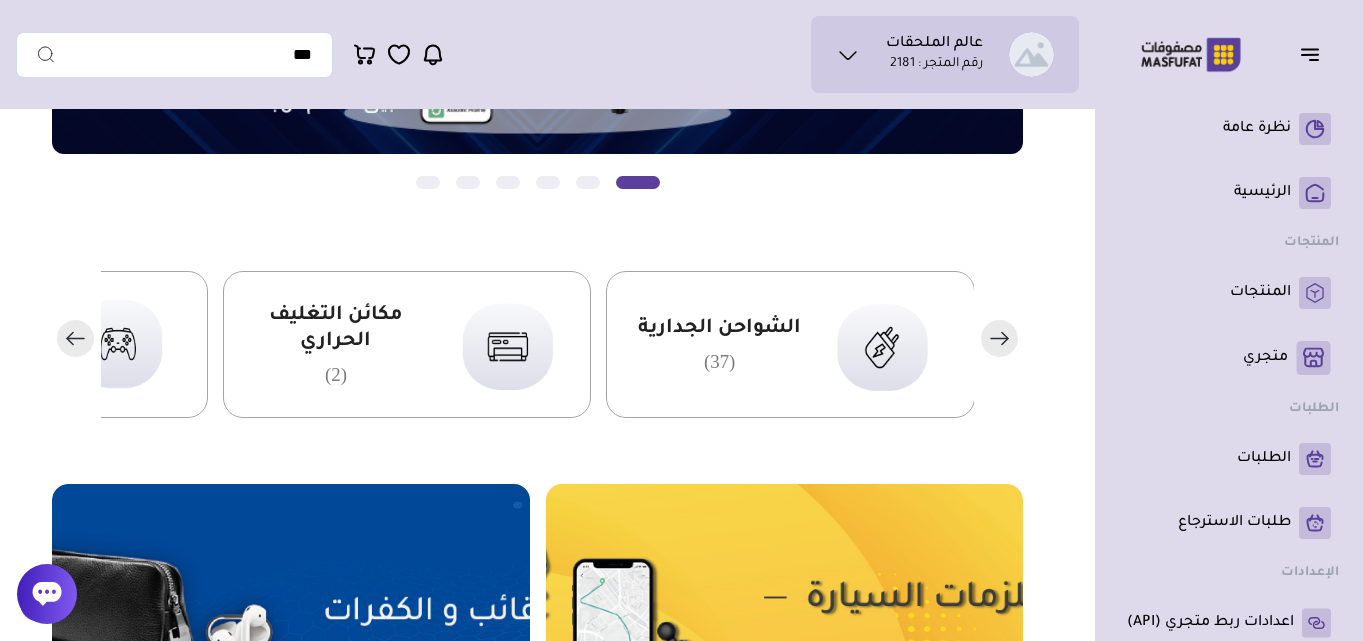 click 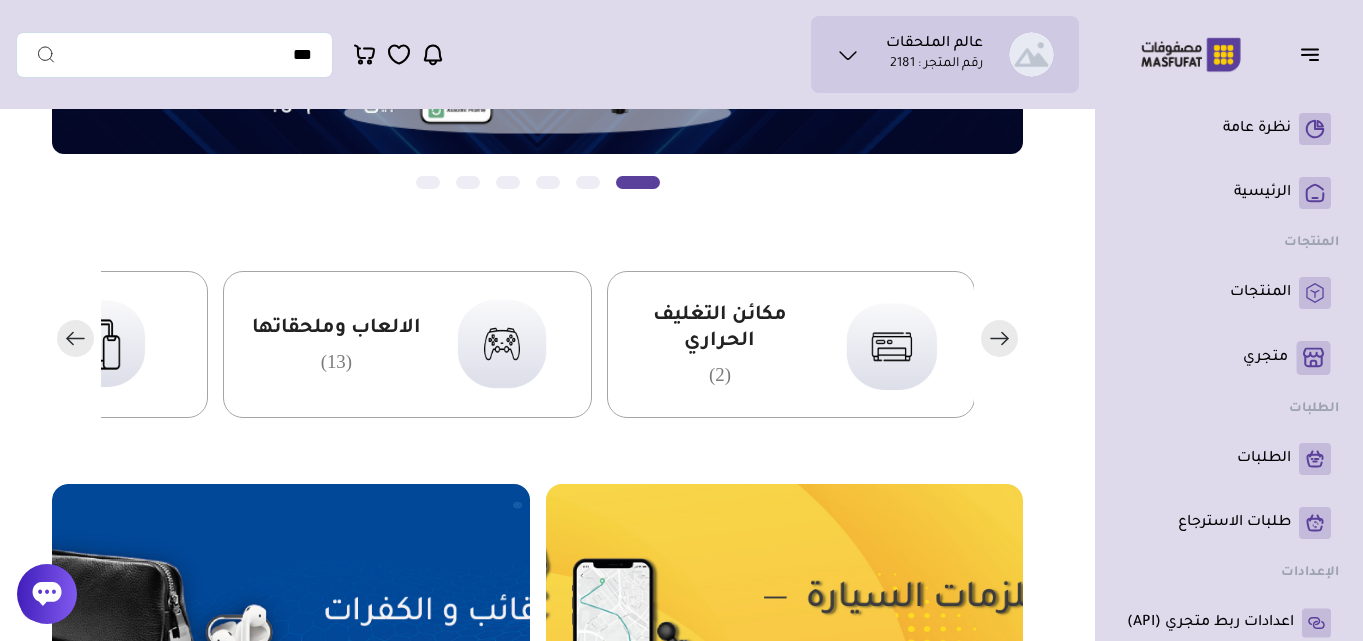 click 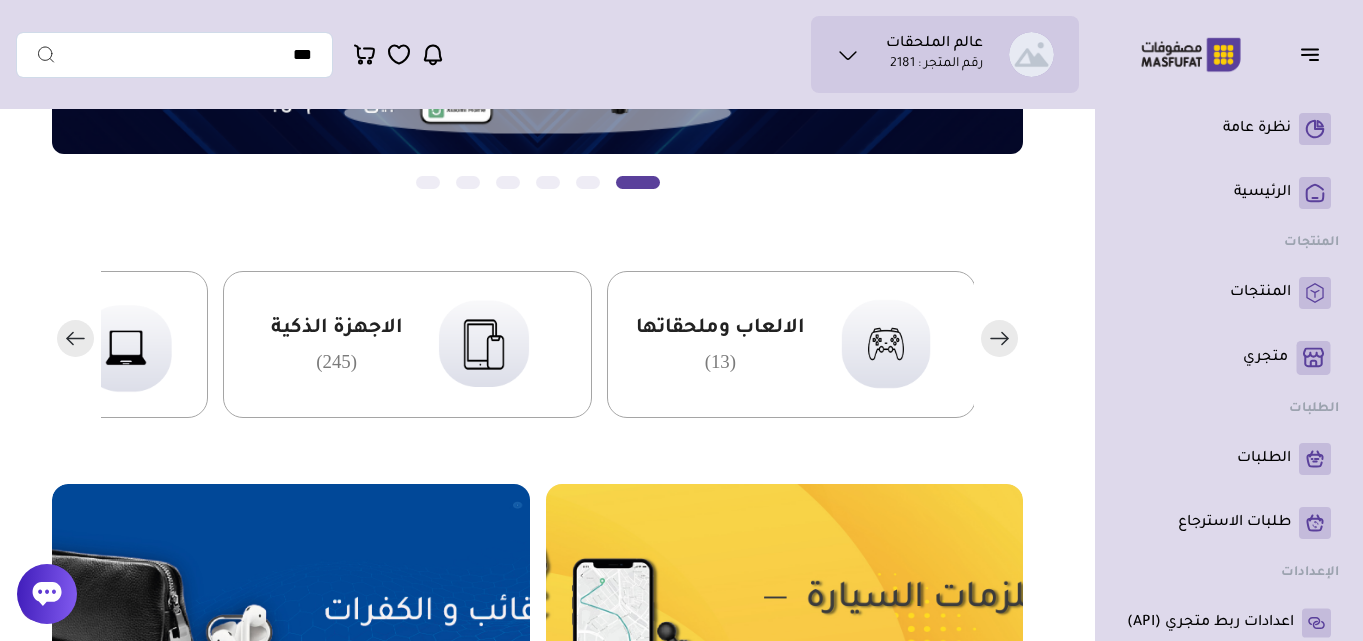 click 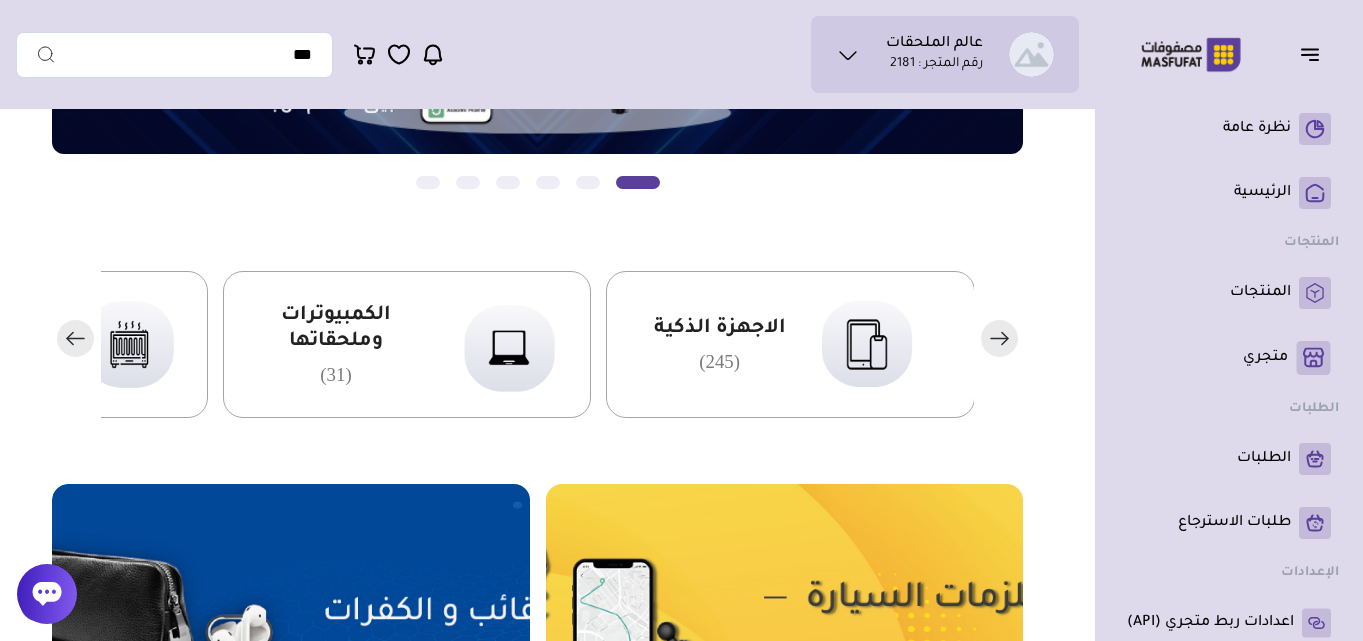 click 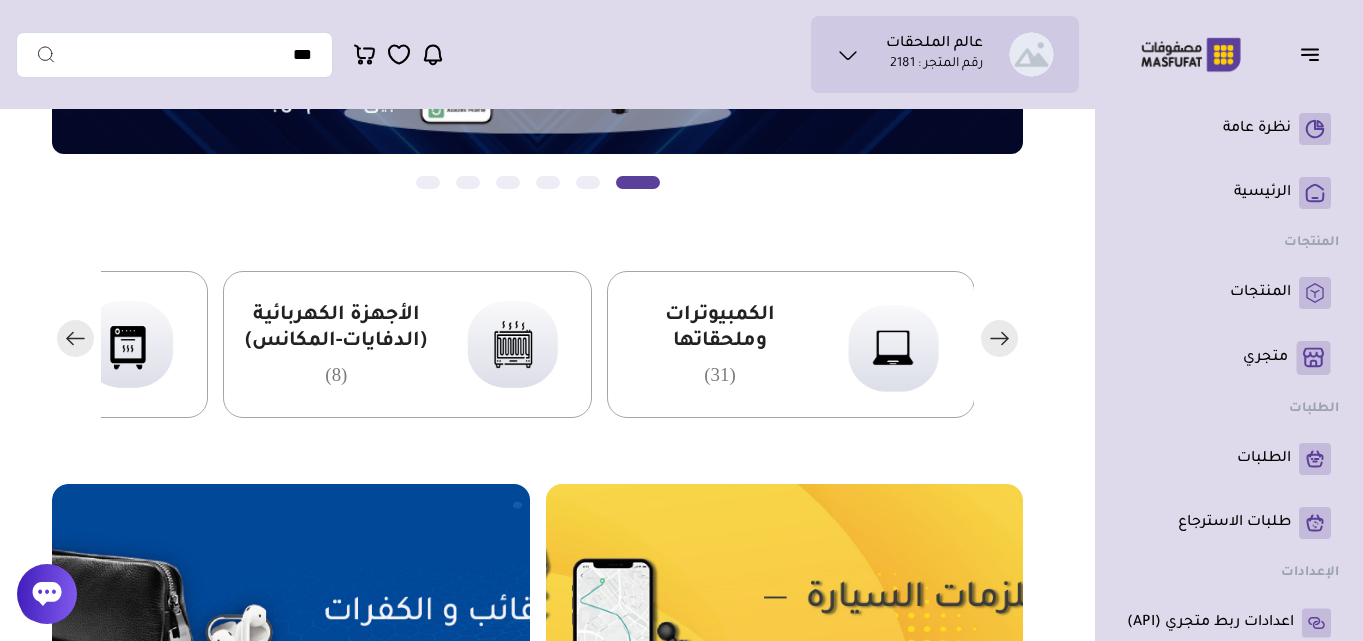 click 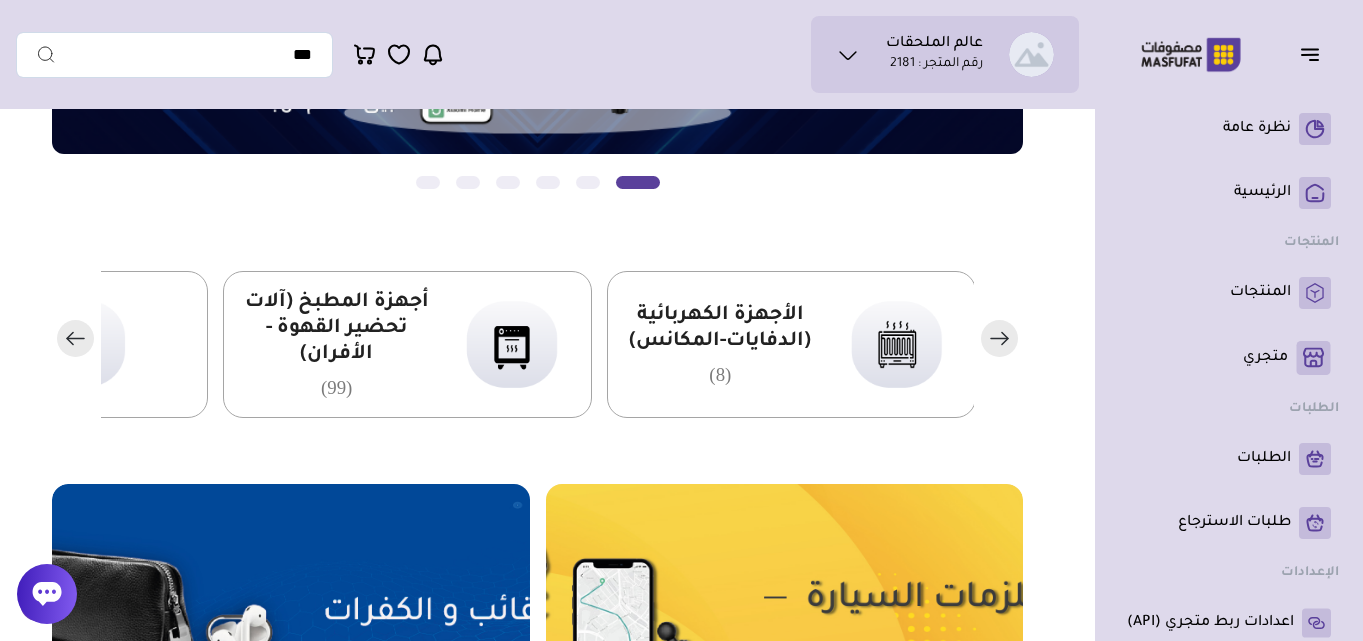 click 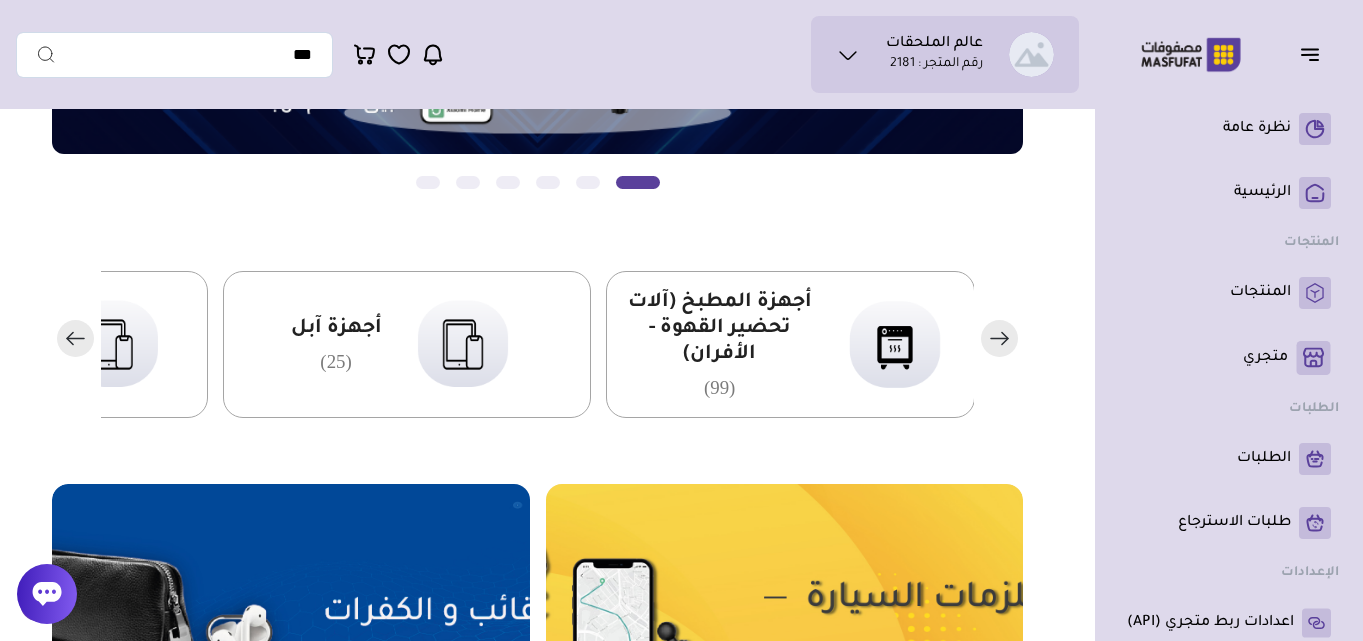 click 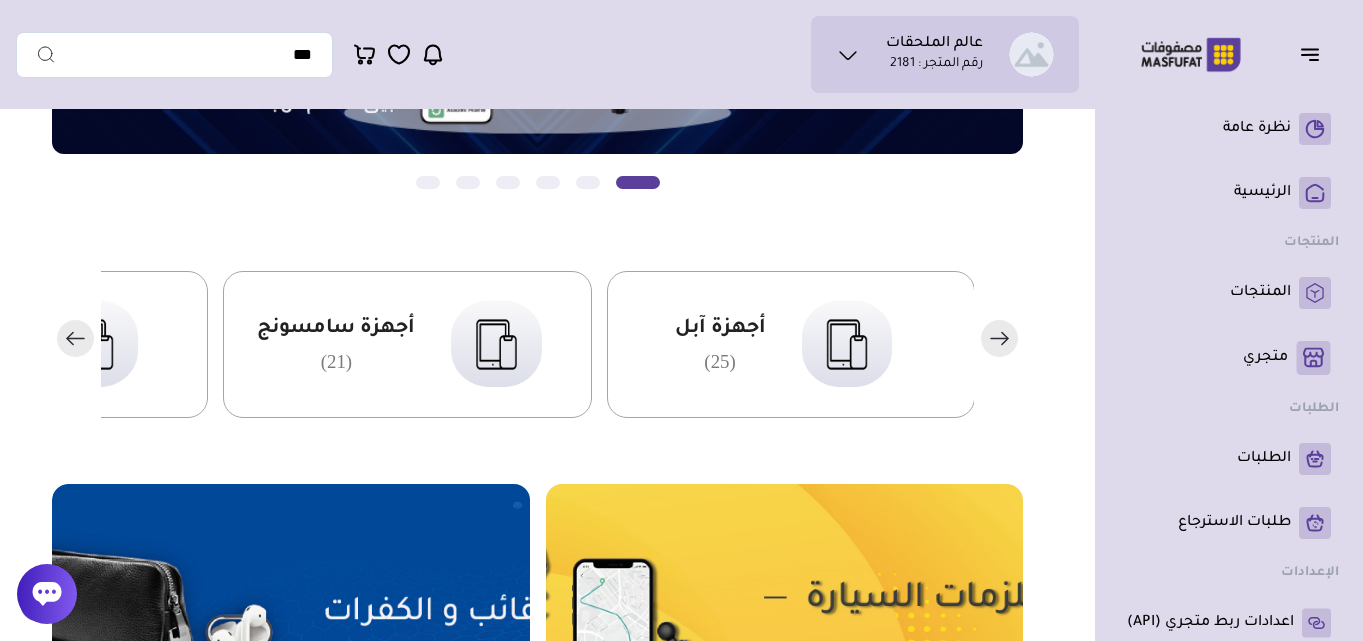 click 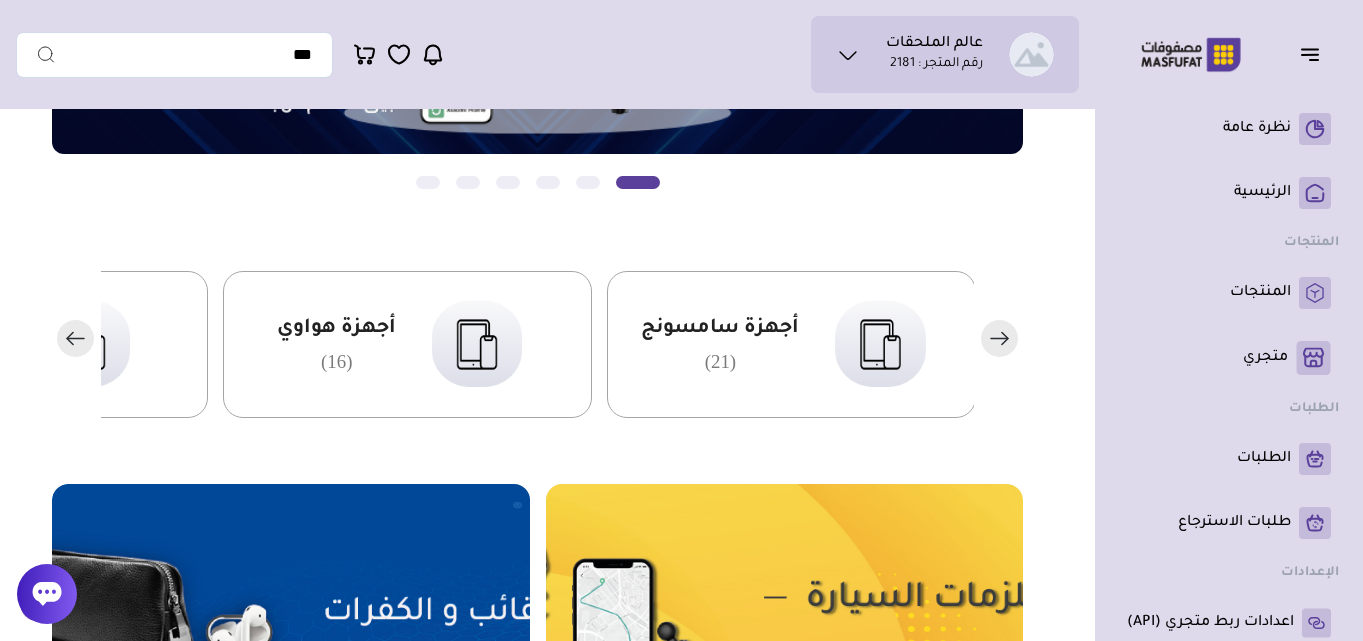 click 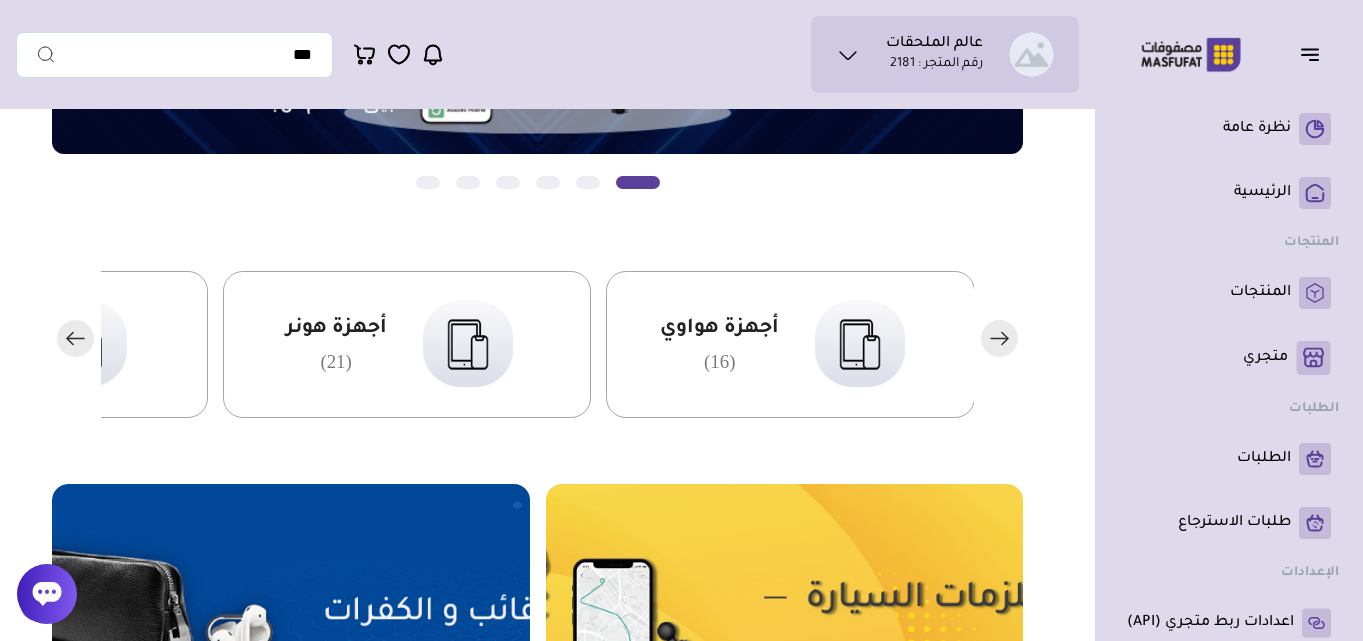 click 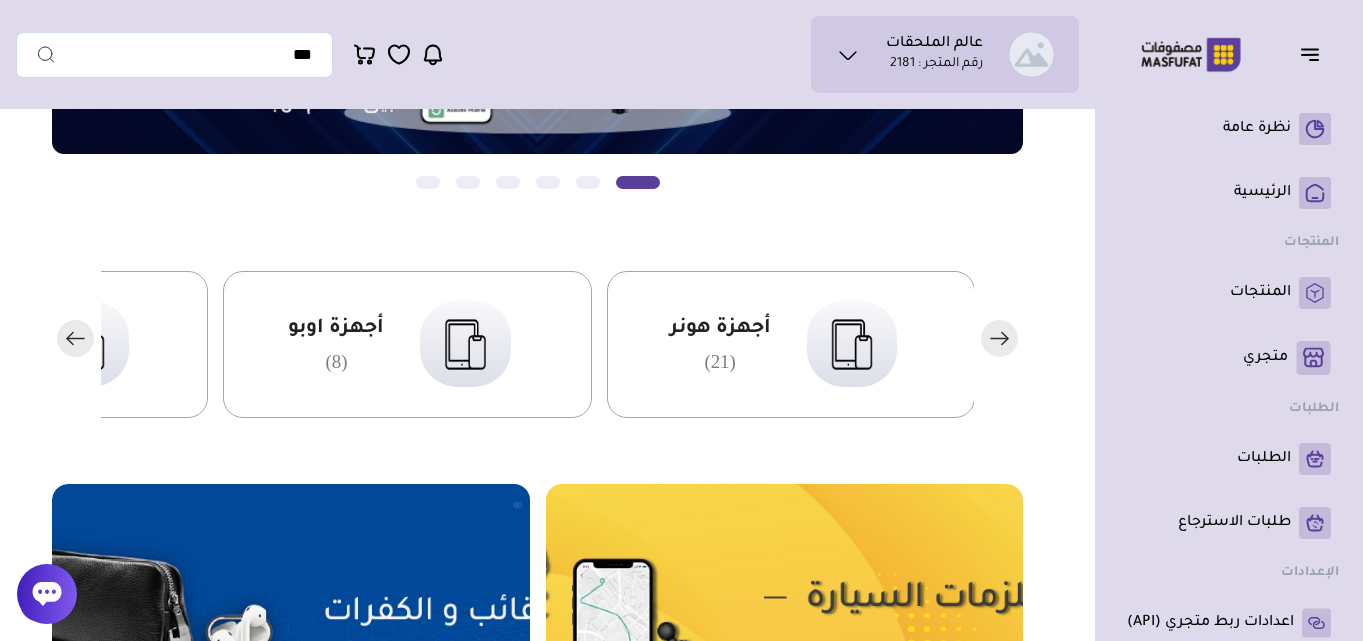 click 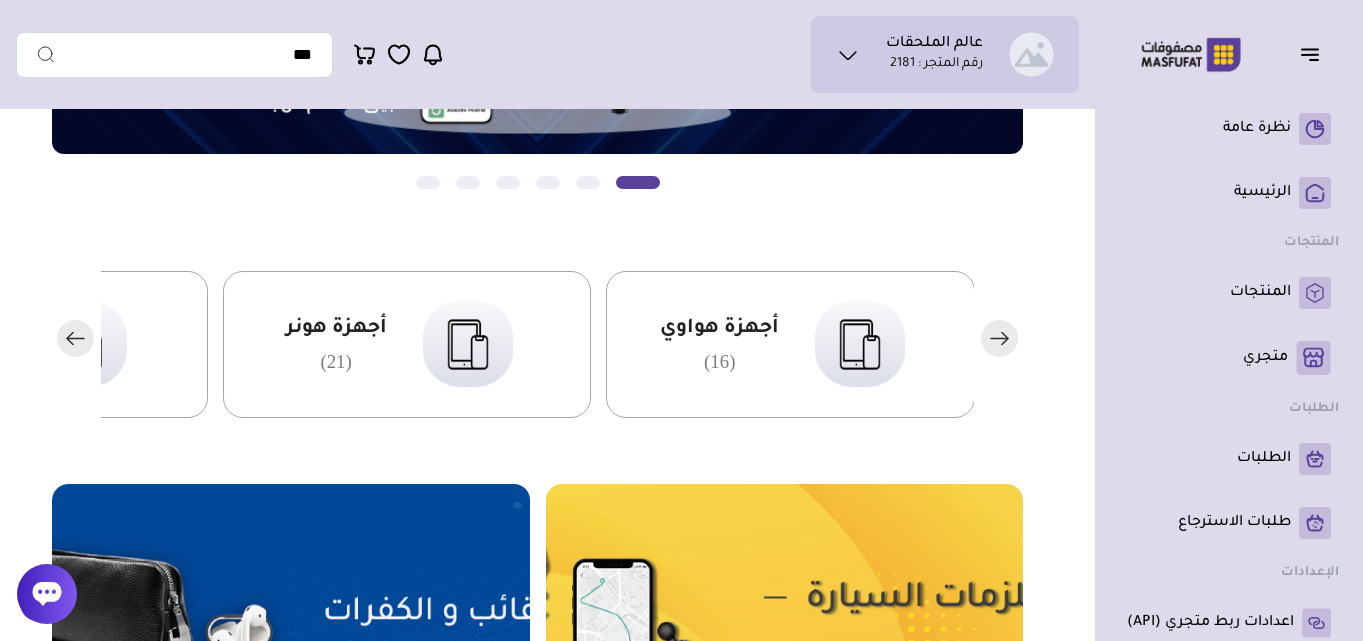 click 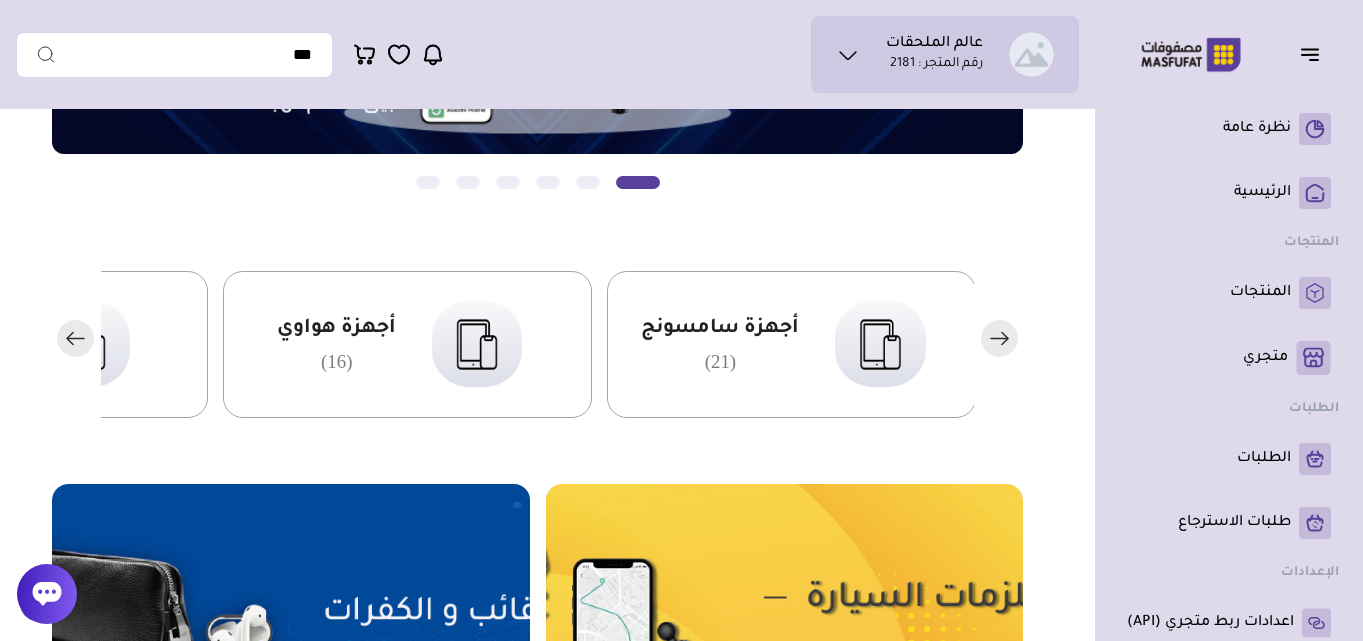 click on "أجهزة سامسونج
(21)" at bounding box center [720, 344] 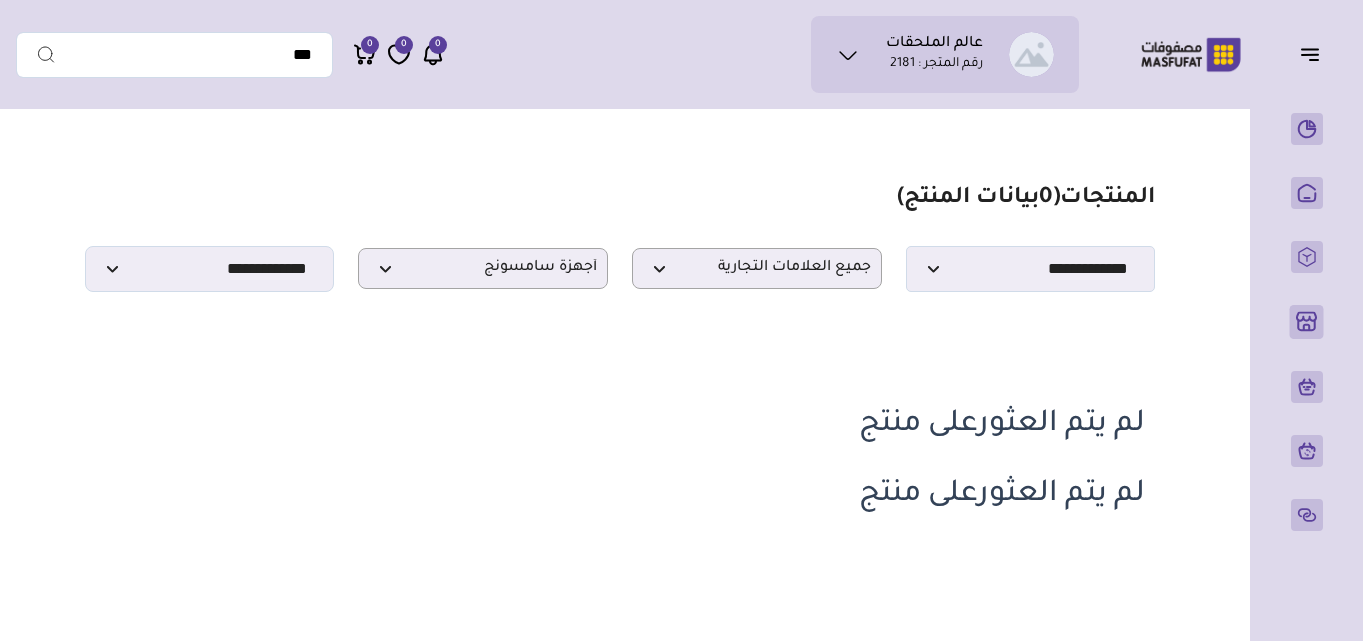 scroll, scrollTop: 0, scrollLeft: 0, axis: both 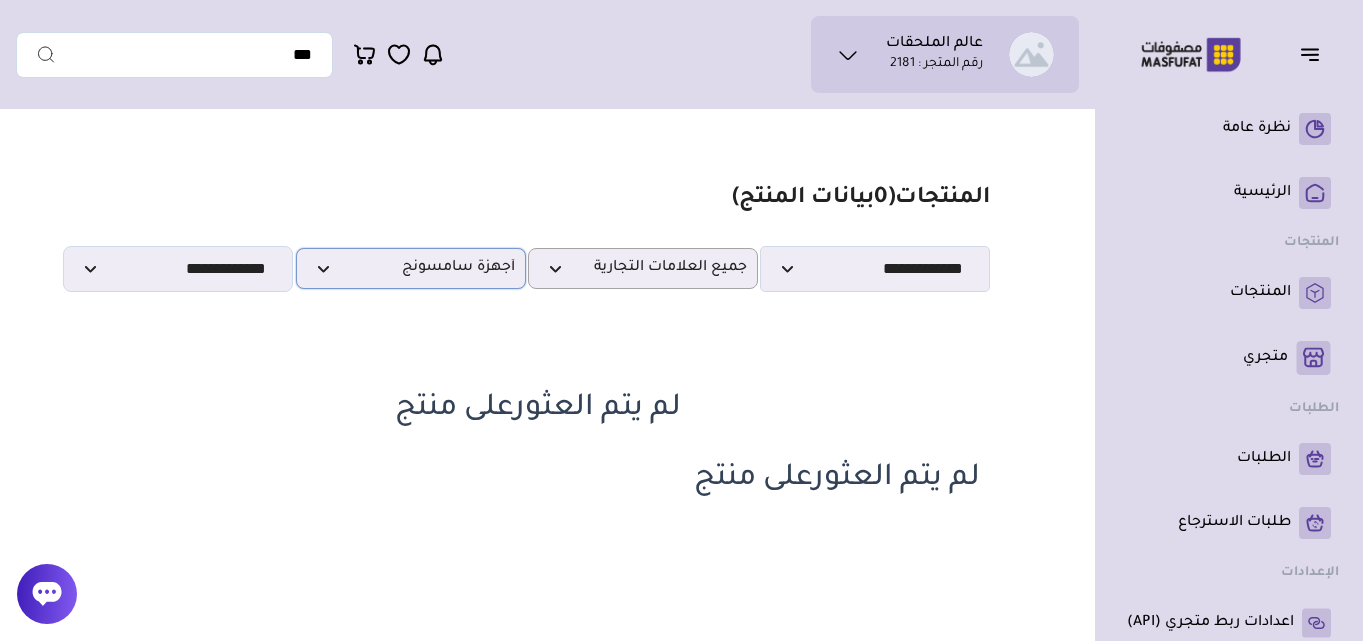 click on "أجهزة سامسونج" at bounding box center [411, 268] 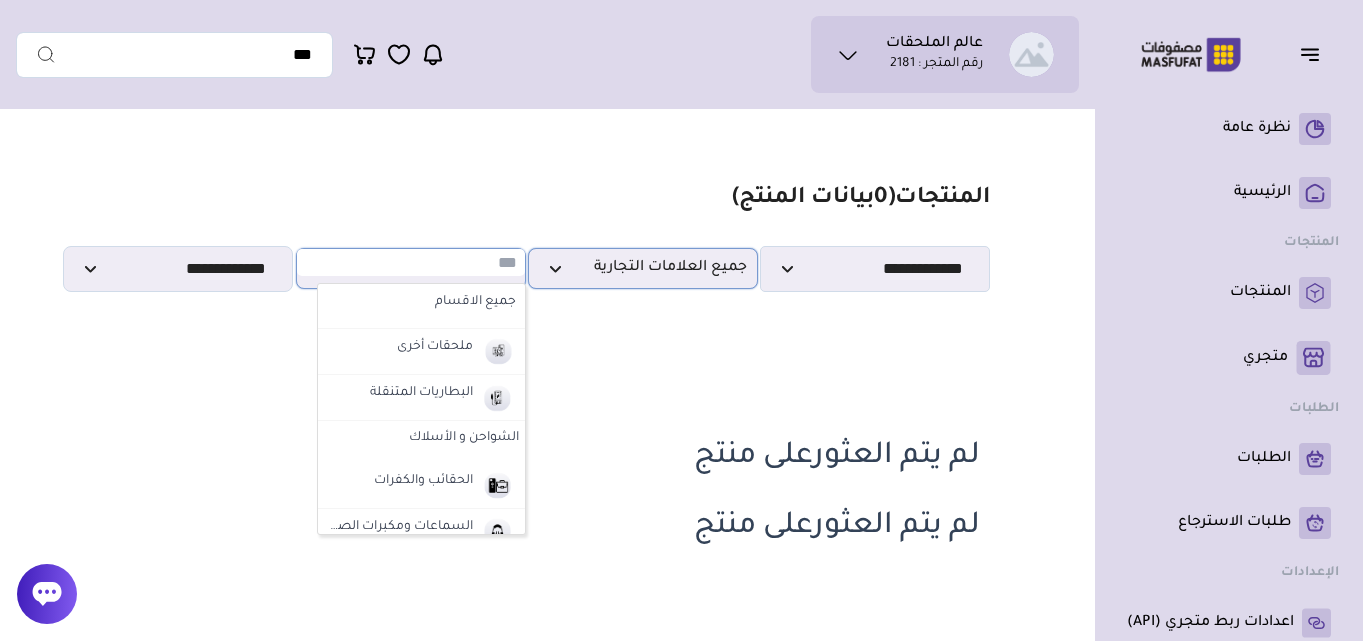 click on "جميع العلامات التجارية" at bounding box center (643, 268) 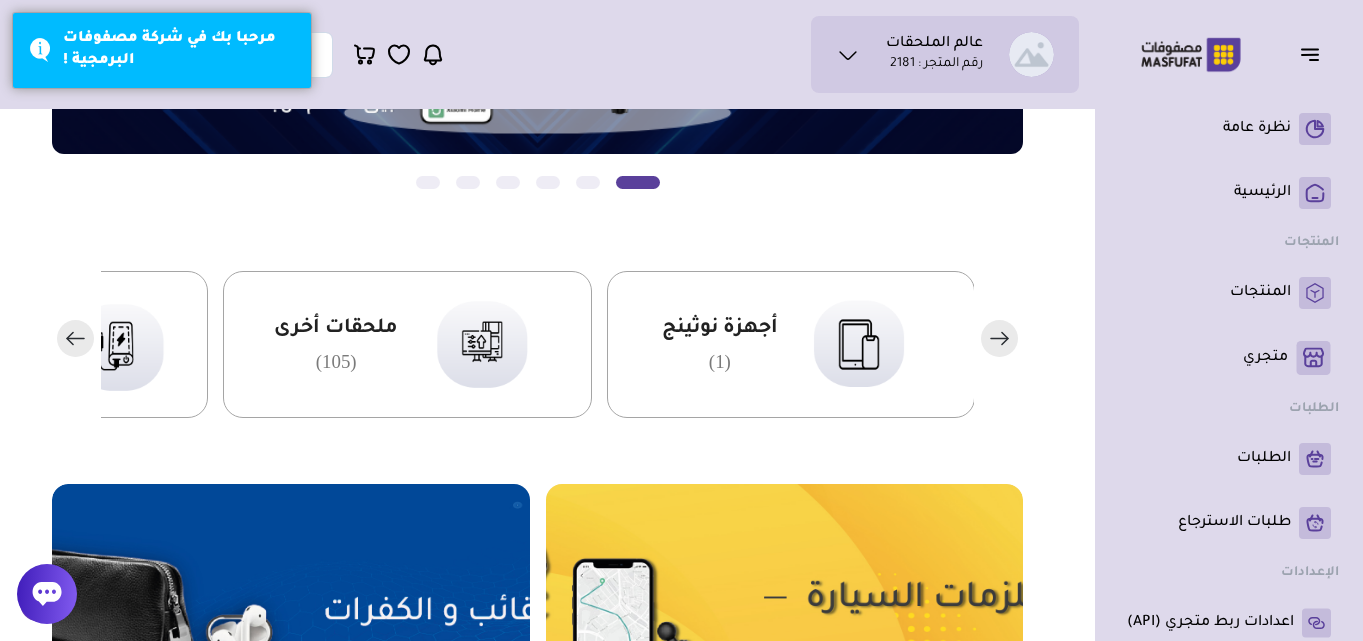 scroll, scrollTop: 400, scrollLeft: 0, axis: vertical 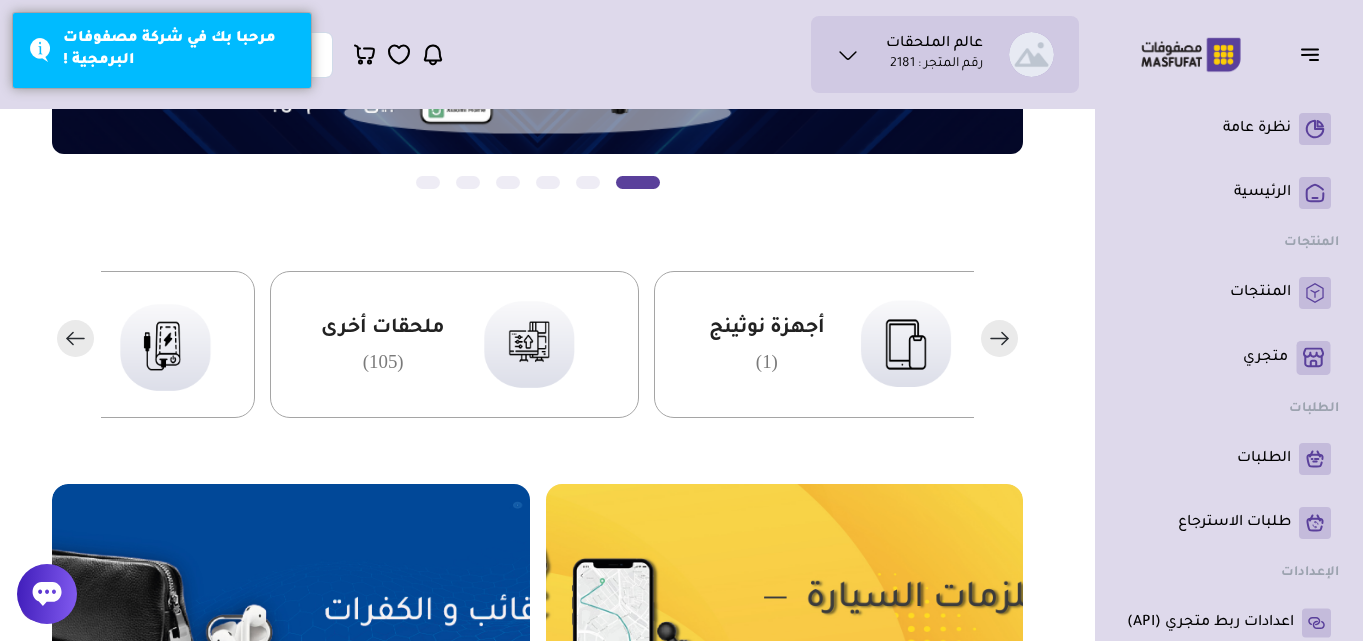 drag, startPoint x: 349, startPoint y: 348, endPoint x: 396, endPoint y: 341, distance: 47.518417 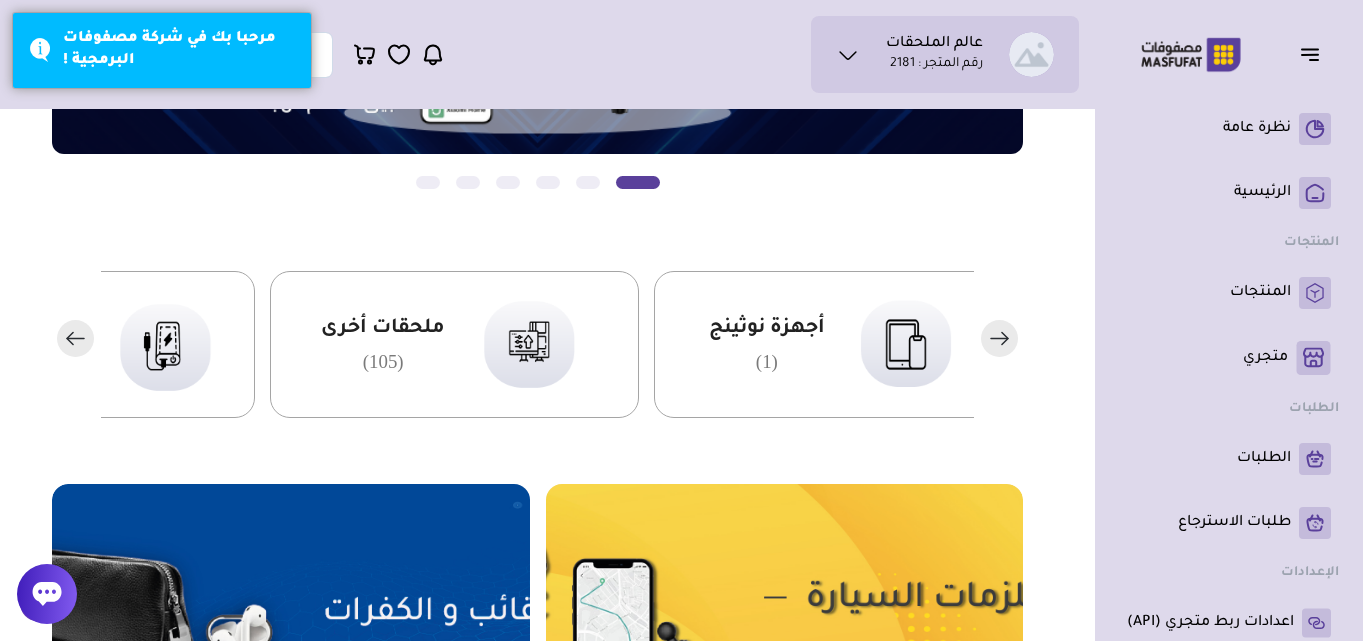 click on "أجهزة نوثينج" at bounding box center (767, 329) 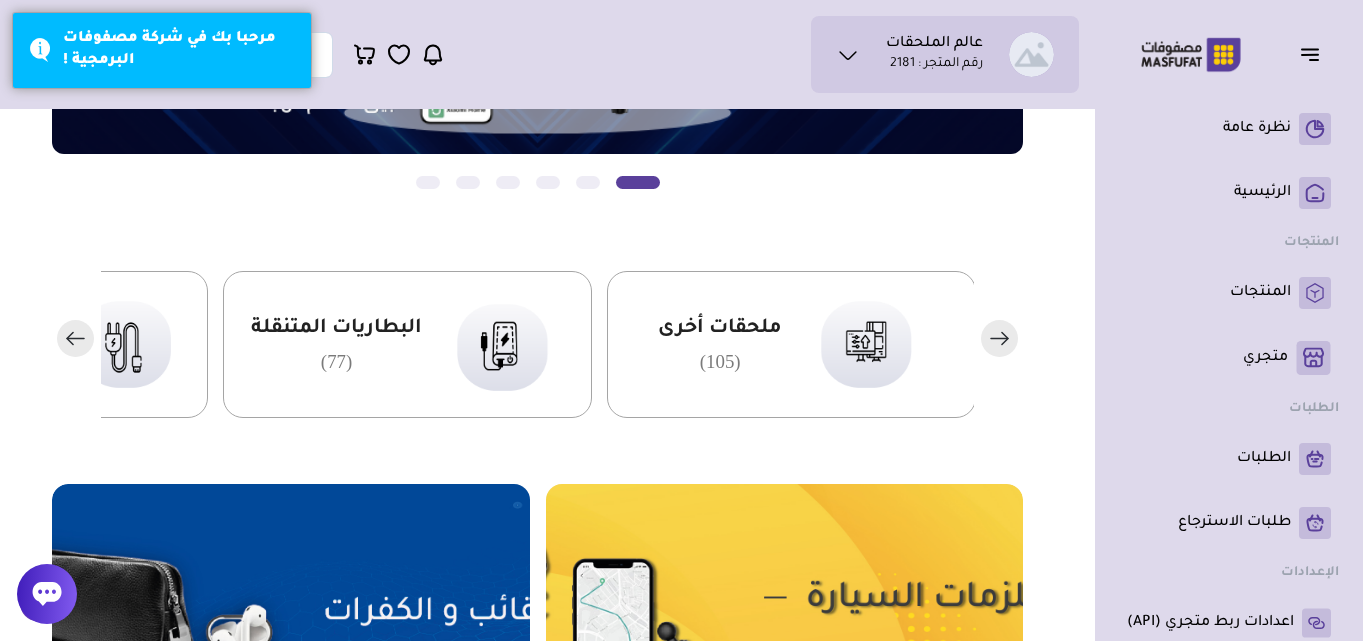 click on "ملحقات أخرى
(105)" at bounding box center (791, 344) 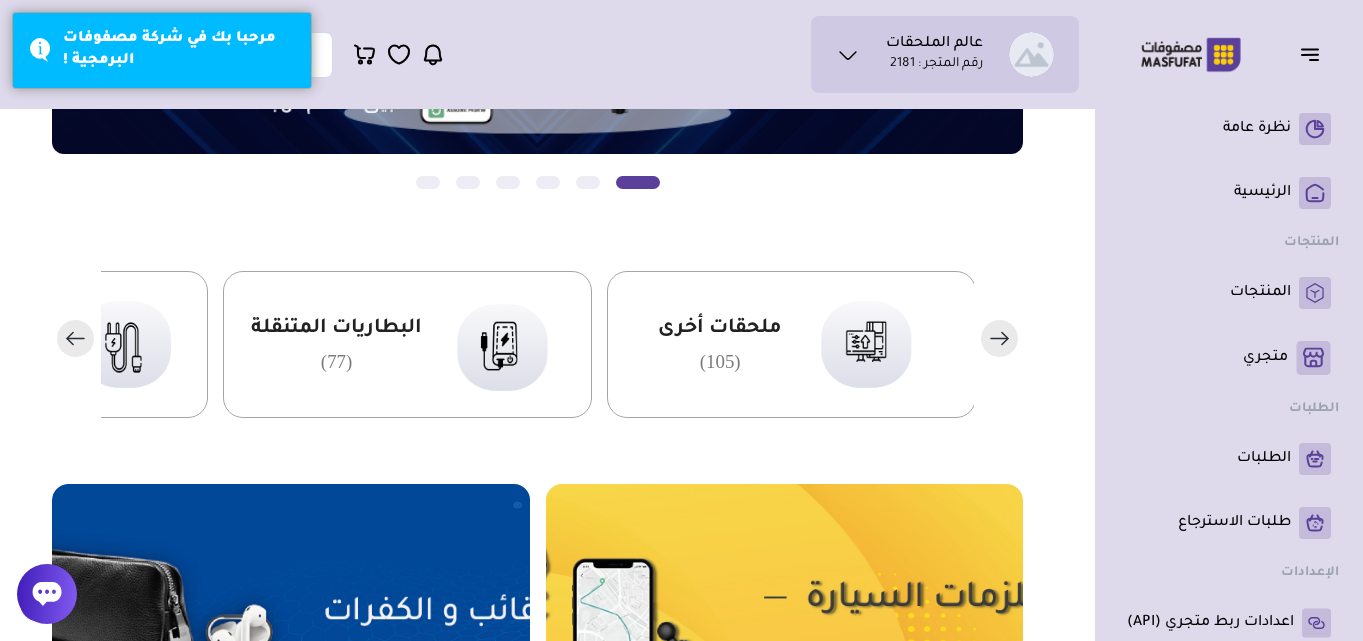 click on "الكمبيوترات وملحقاتها
(31)" at bounding box center [-4589, 344] 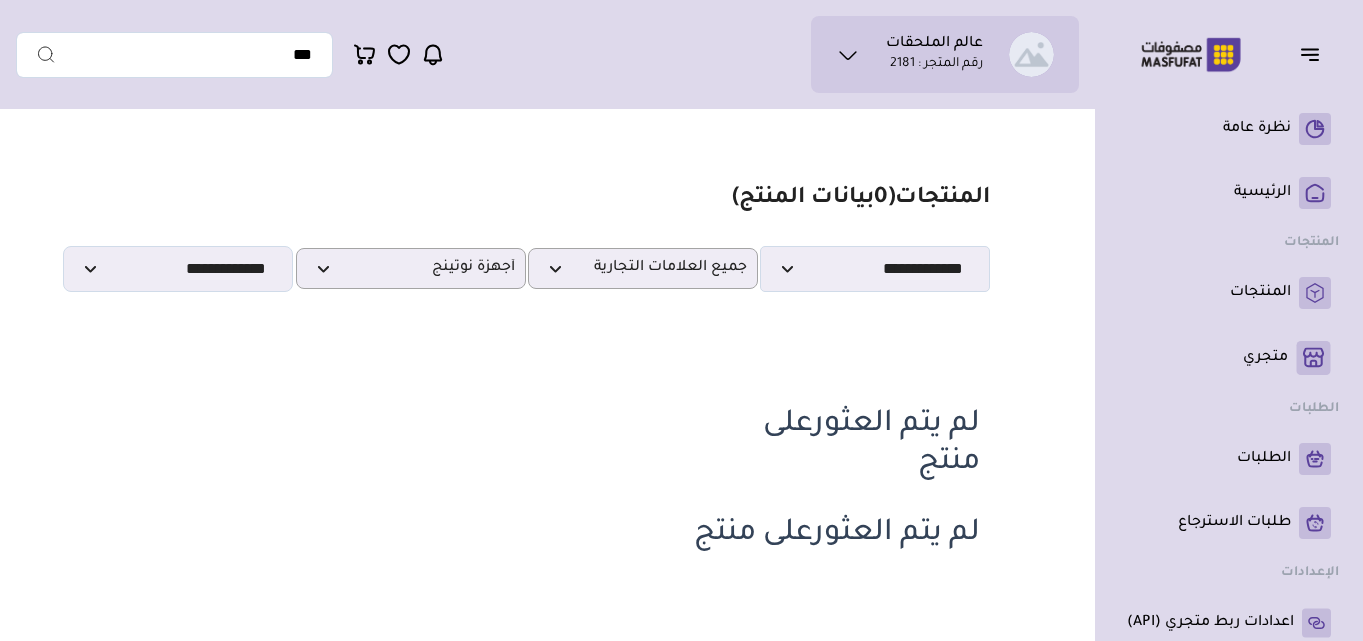 scroll, scrollTop: 0, scrollLeft: 0, axis: both 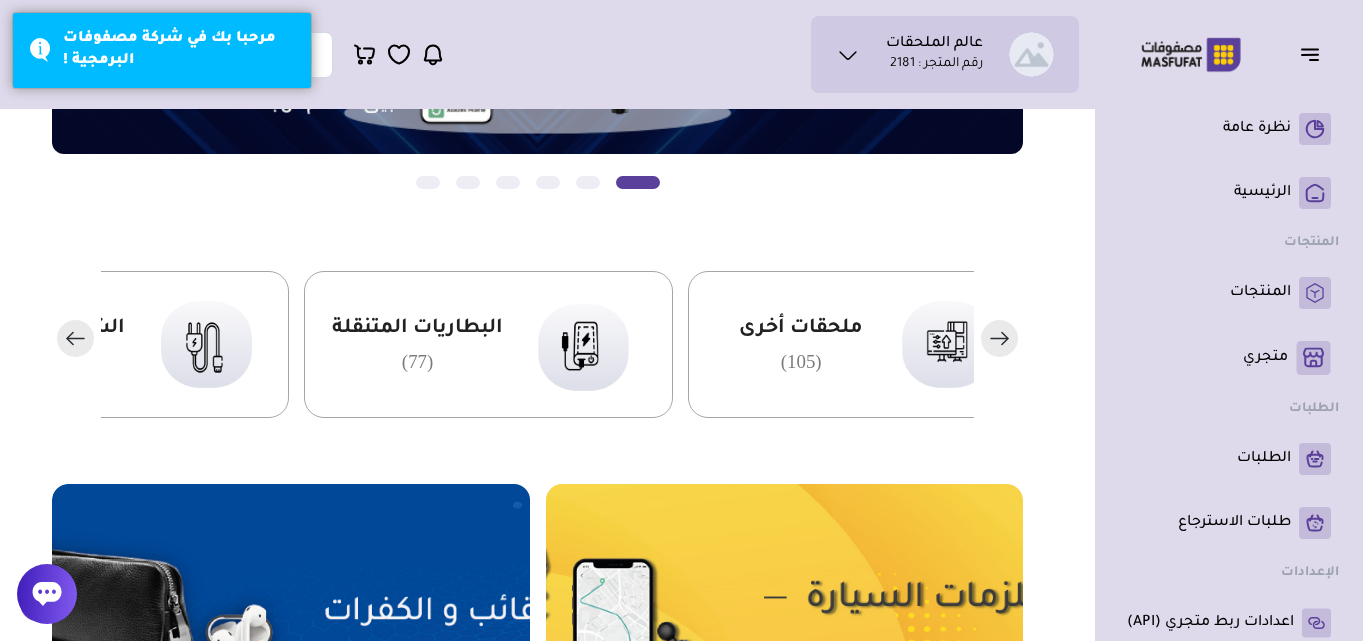 click on "الكمبيوترات وملحقاتها
(31)" at bounding box center (-4508, 344) 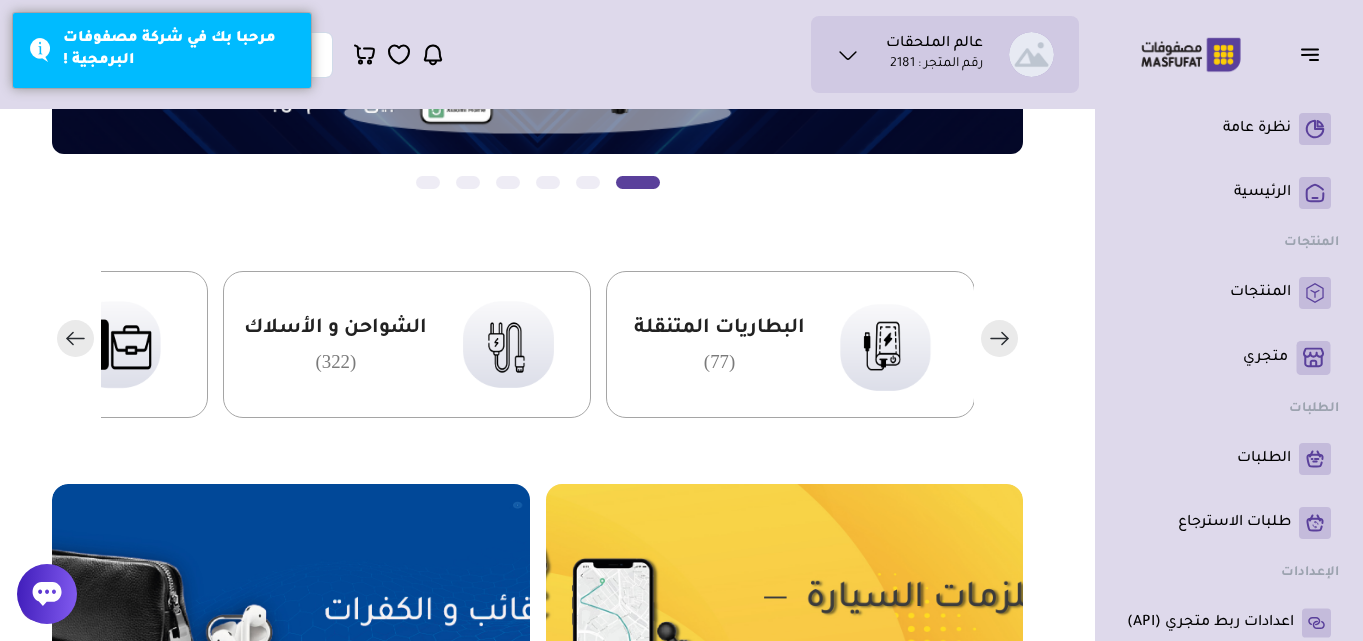 click on "الكمبيوترات وملحقاتها
(31)" at bounding box center [-4206, 344] 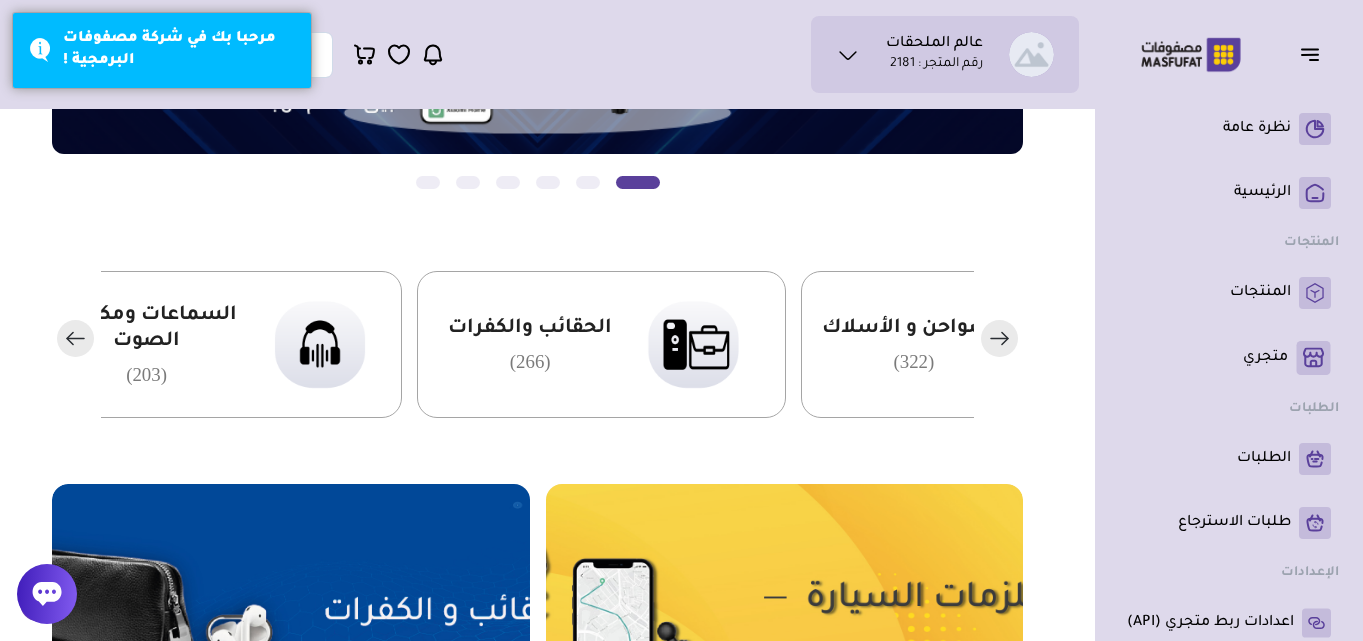 drag, startPoint x: 199, startPoint y: 349, endPoint x: 777, endPoint y: 333, distance: 578.22144 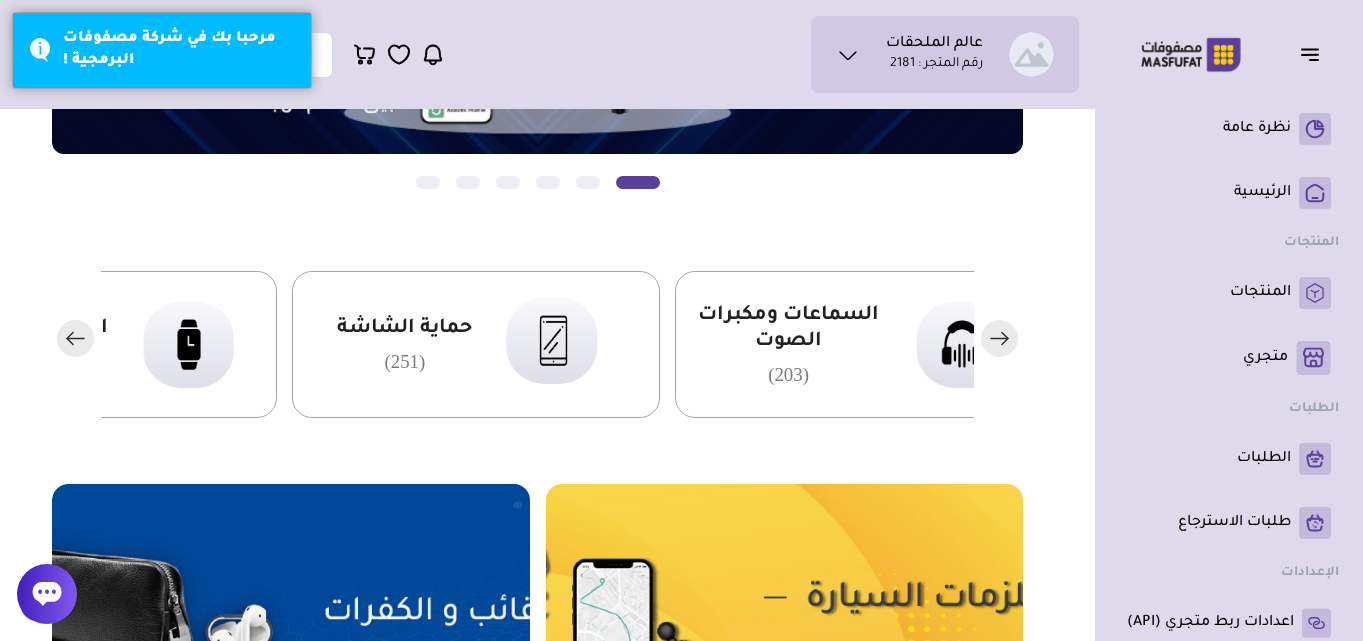drag, startPoint x: 331, startPoint y: 359, endPoint x: 783, endPoint y: 357, distance: 452.00443 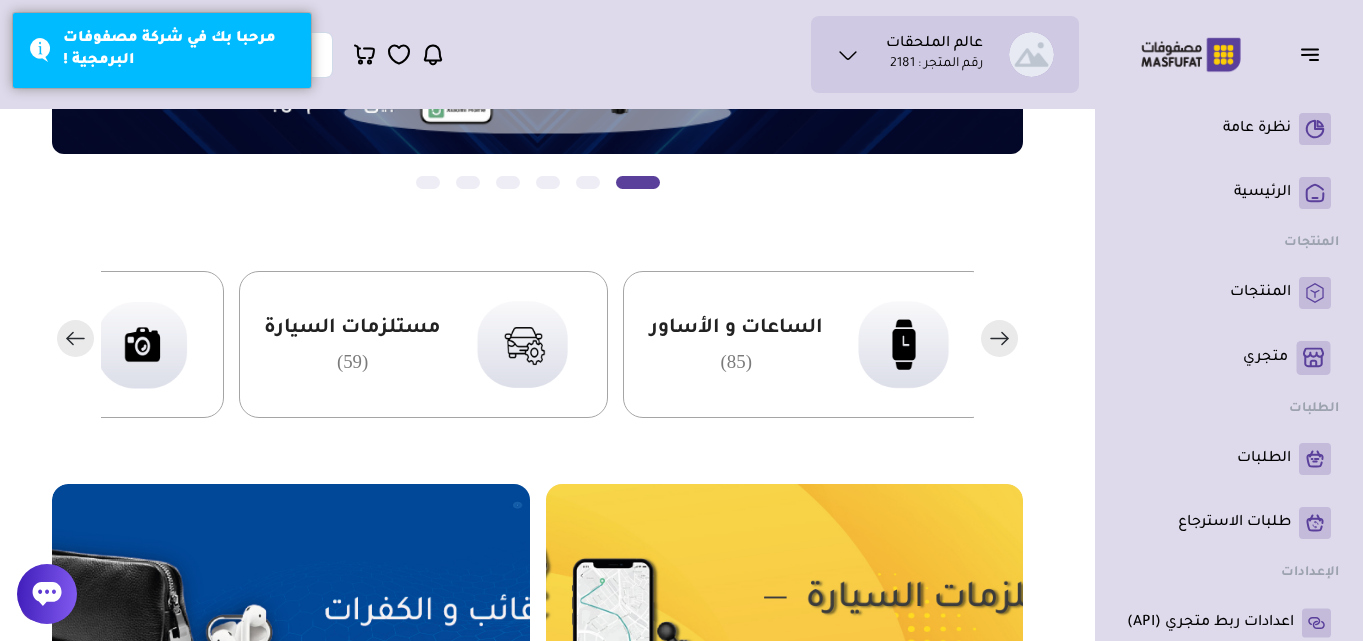 drag, startPoint x: 312, startPoint y: 351, endPoint x: 721, endPoint y: 351, distance: 409 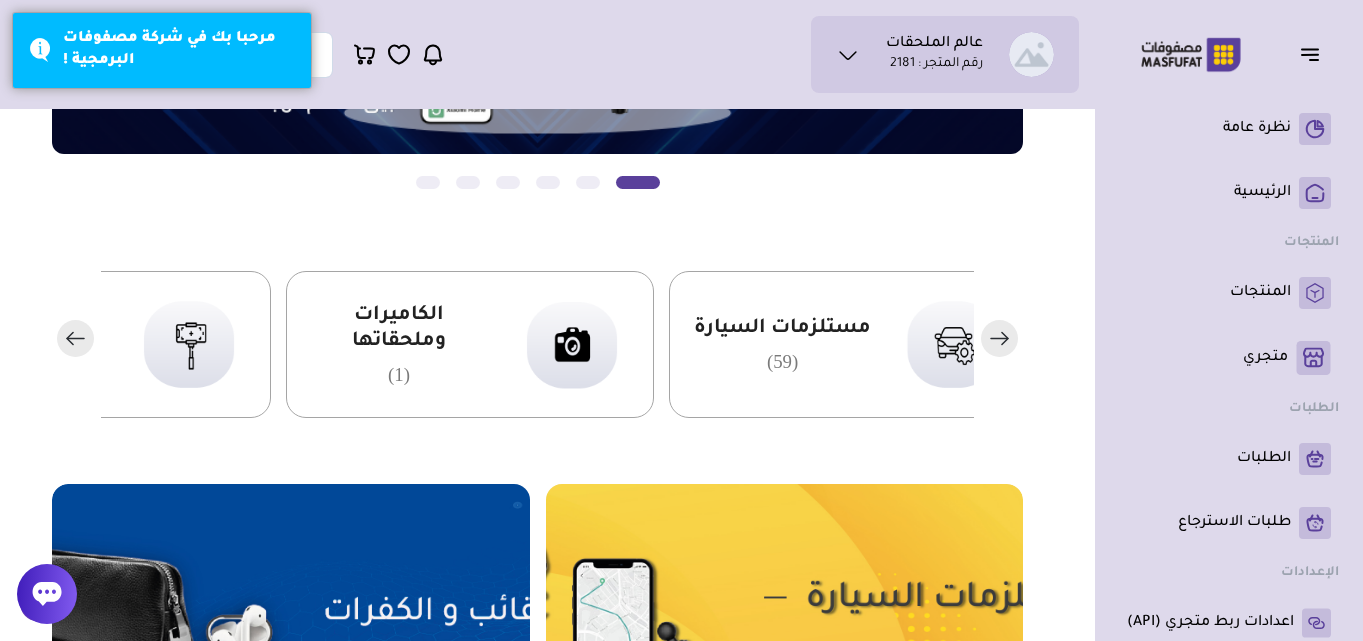 drag, startPoint x: 310, startPoint y: 361, endPoint x: 911, endPoint y: 351, distance: 601.0832 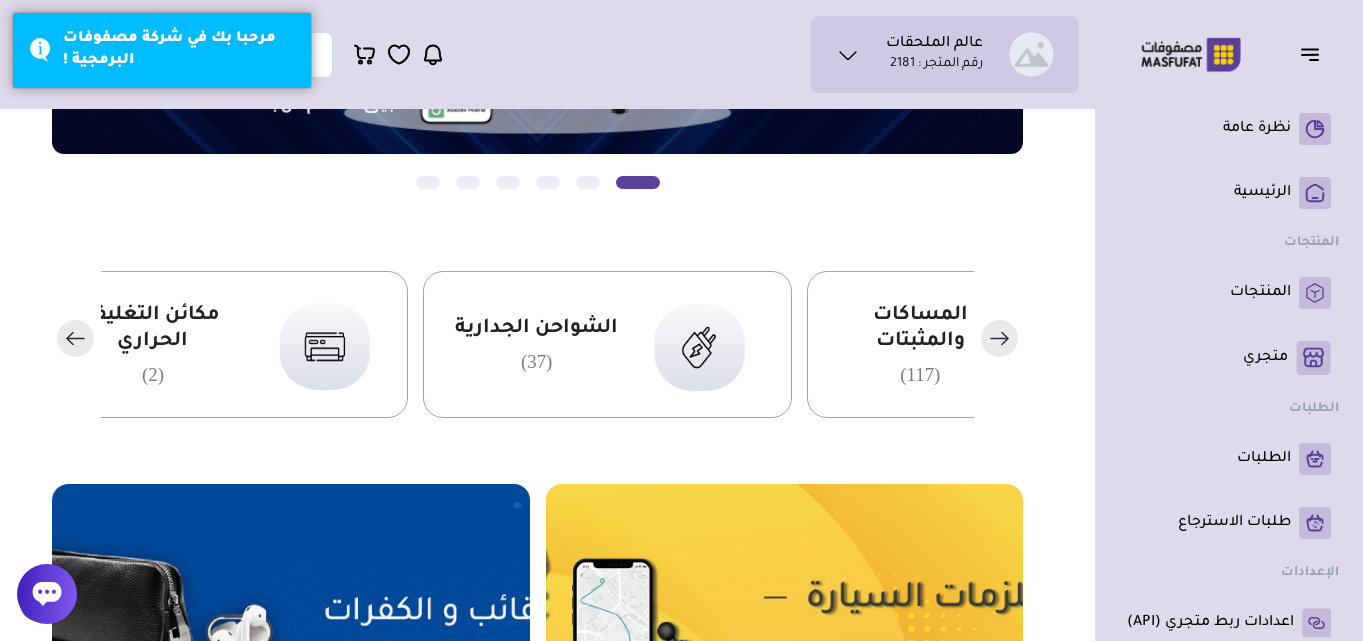 drag, startPoint x: 349, startPoint y: 352, endPoint x: 879, endPoint y: 346, distance: 530.03394 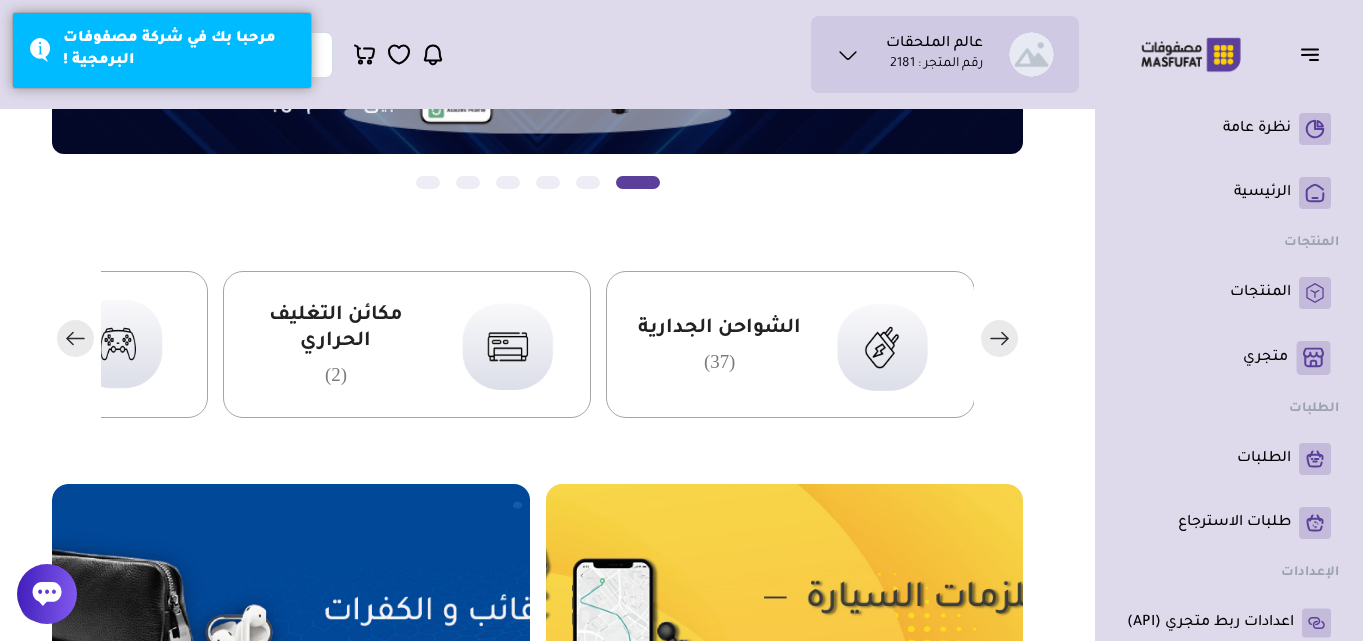 drag, startPoint x: 316, startPoint y: 360, endPoint x: 923, endPoint y: 331, distance: 607.6924 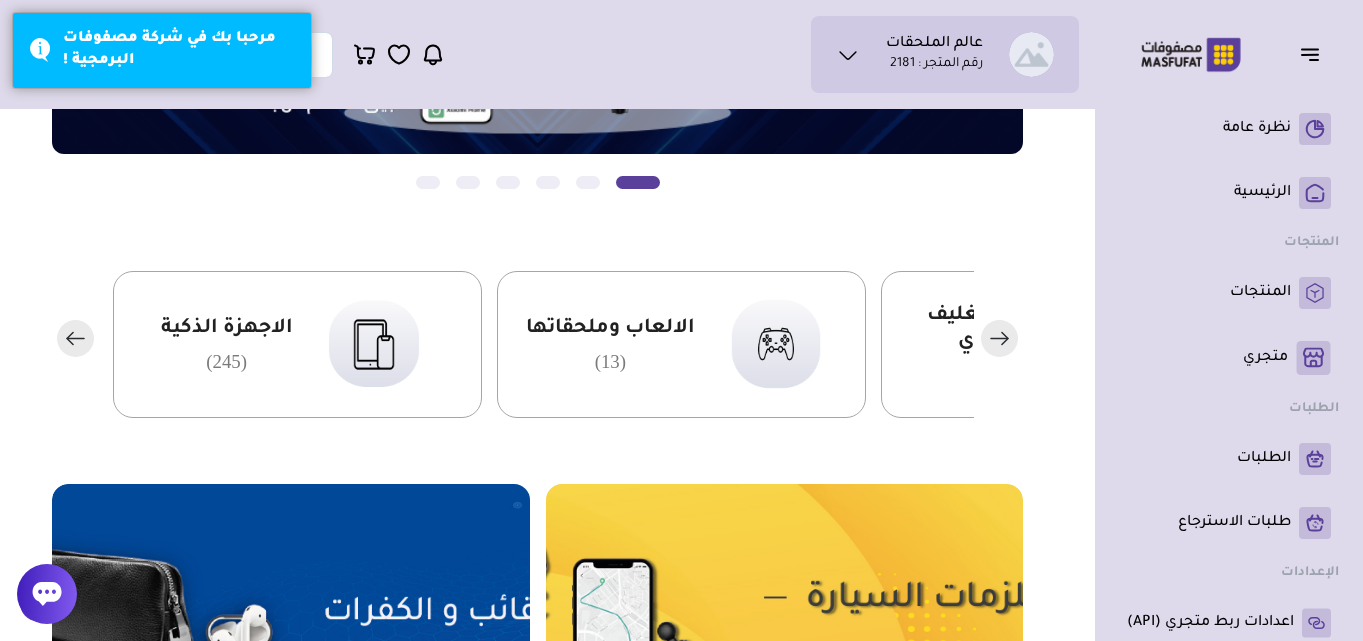 drag, startPoint x: 361, startPoint y: 361, endPoint x: 976, endPoint y: 353, distance: 615.052 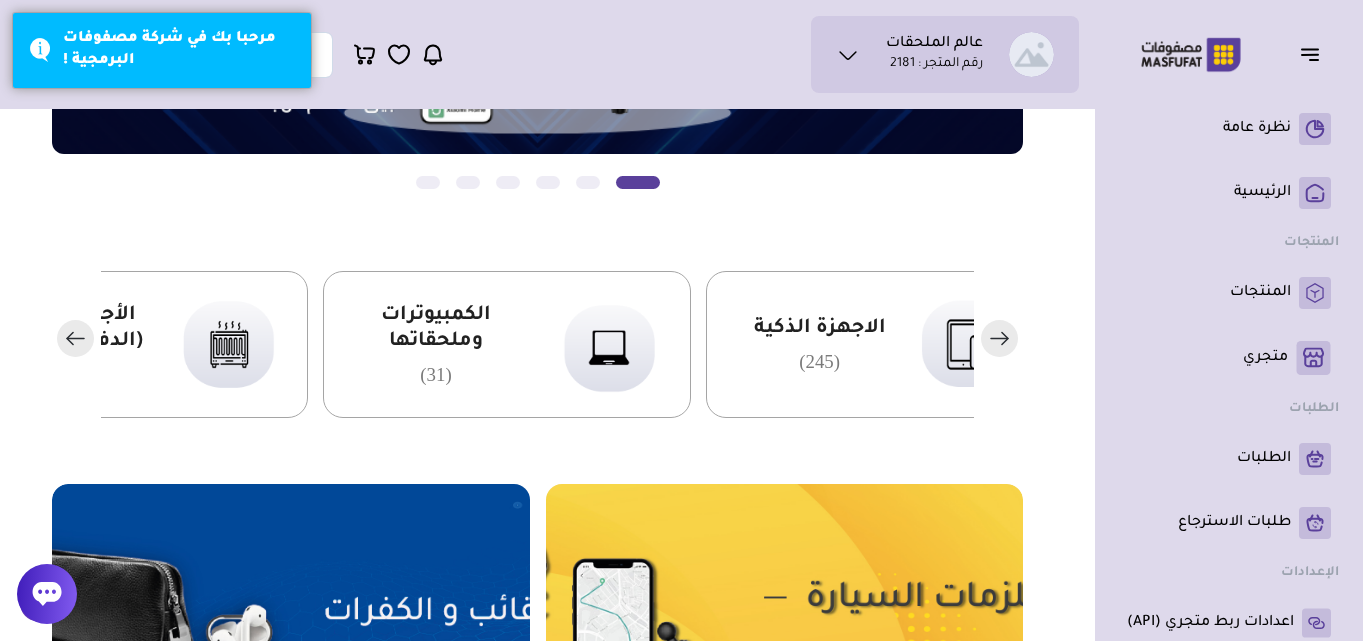 drag, startPoint x: 548, startPoint y: 340, endPoint x: 790, endPoint y: 340, distance: 242 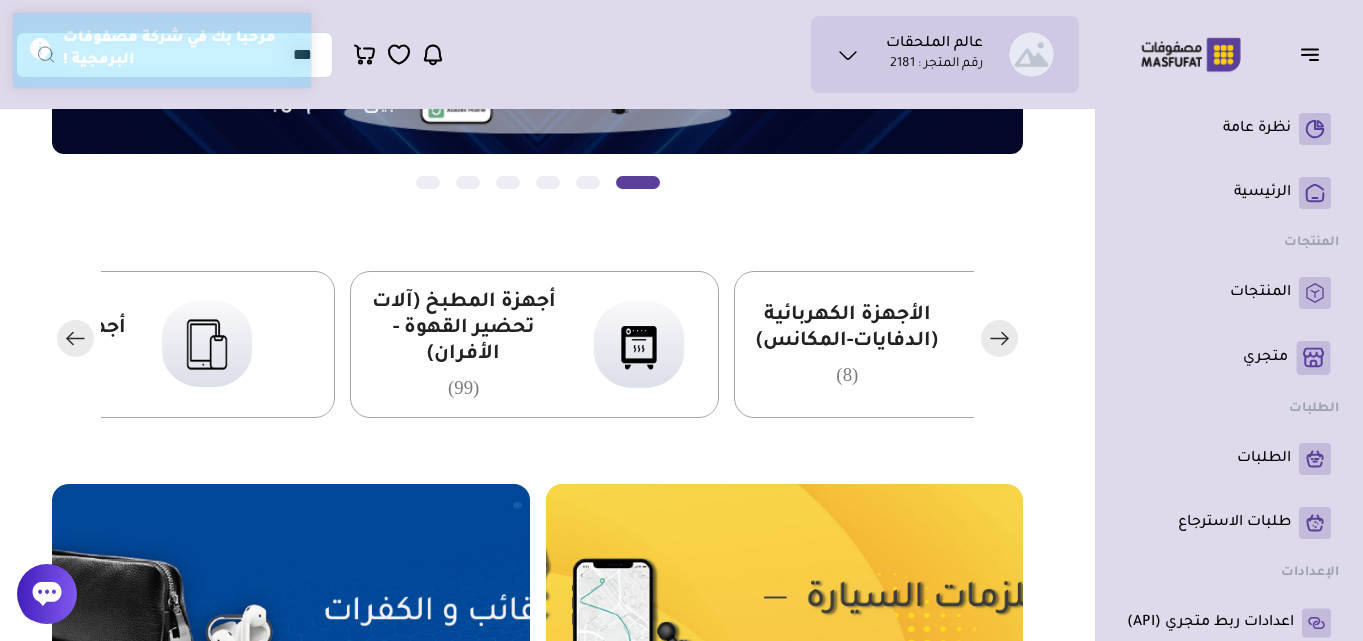 drag, startPoint x: 303, startPoint y: 358, endPoint x: 875, endPoint y: 340, distance: 572.28314 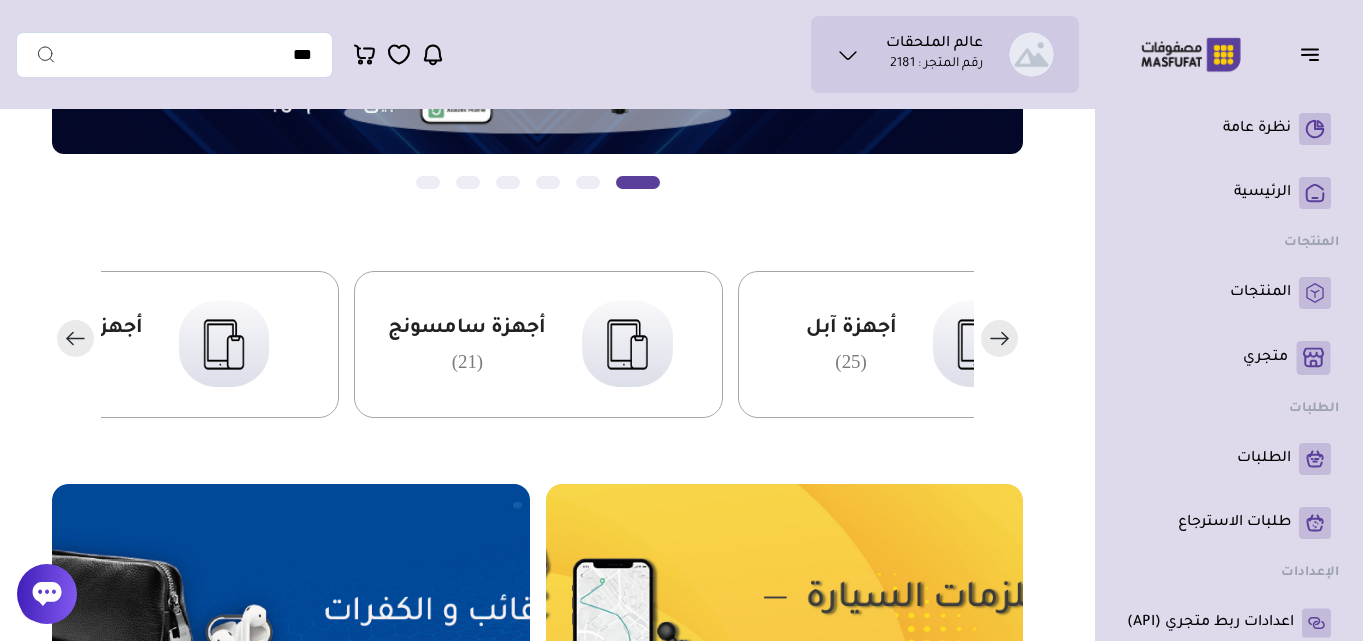 drag, startPoint x: 362, startPoint y: 348, endPoint x: 732, endPoint y: 348, distance: 370 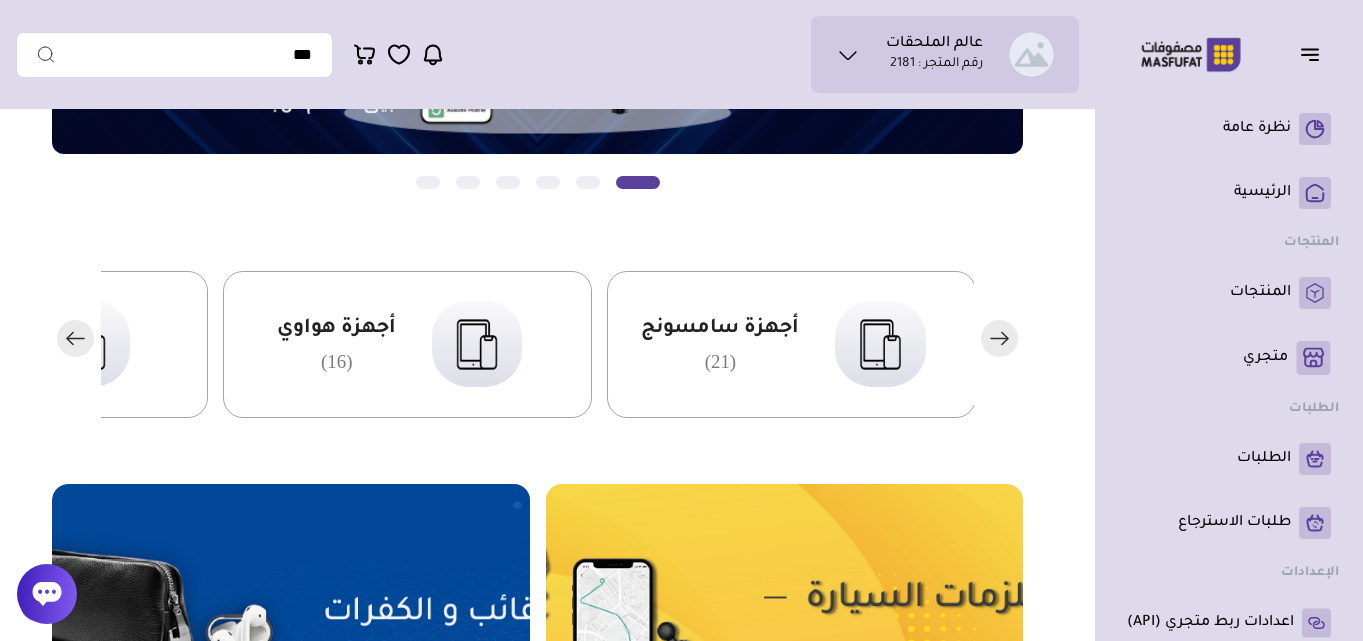 click on "أجهزة هواوي" at bounding box center (336, 329) 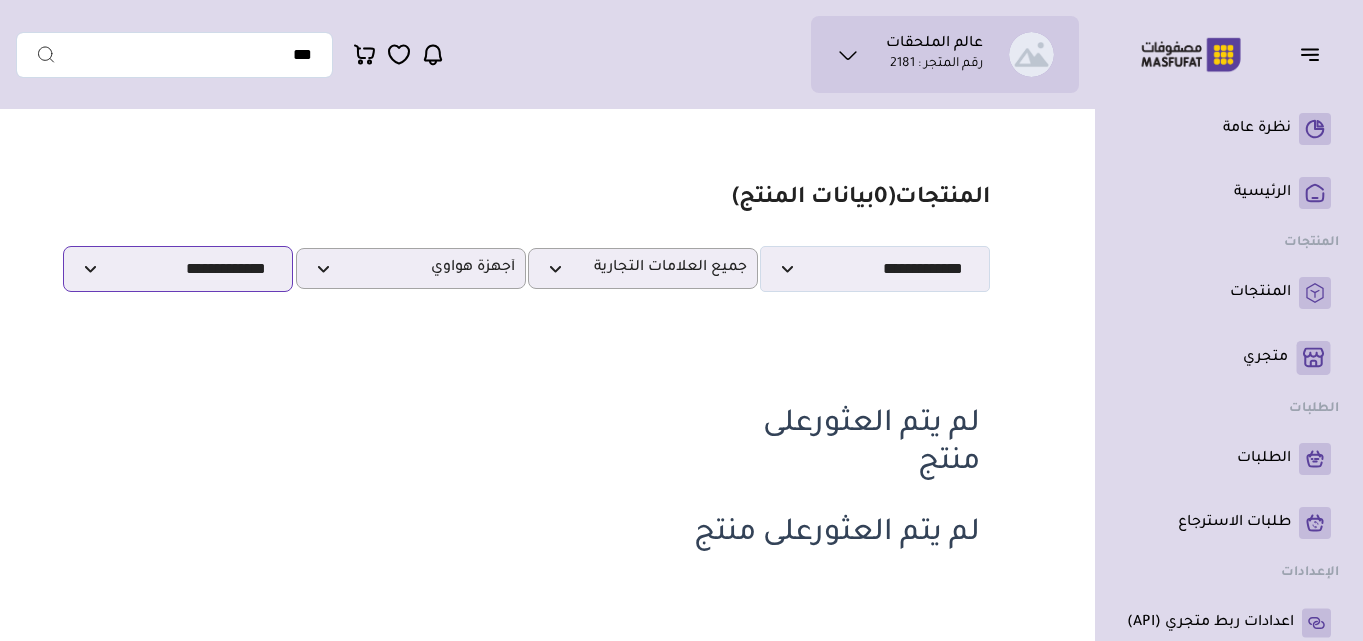 scroll, scrollTop: 0, scrollLeft: 0, axis: both 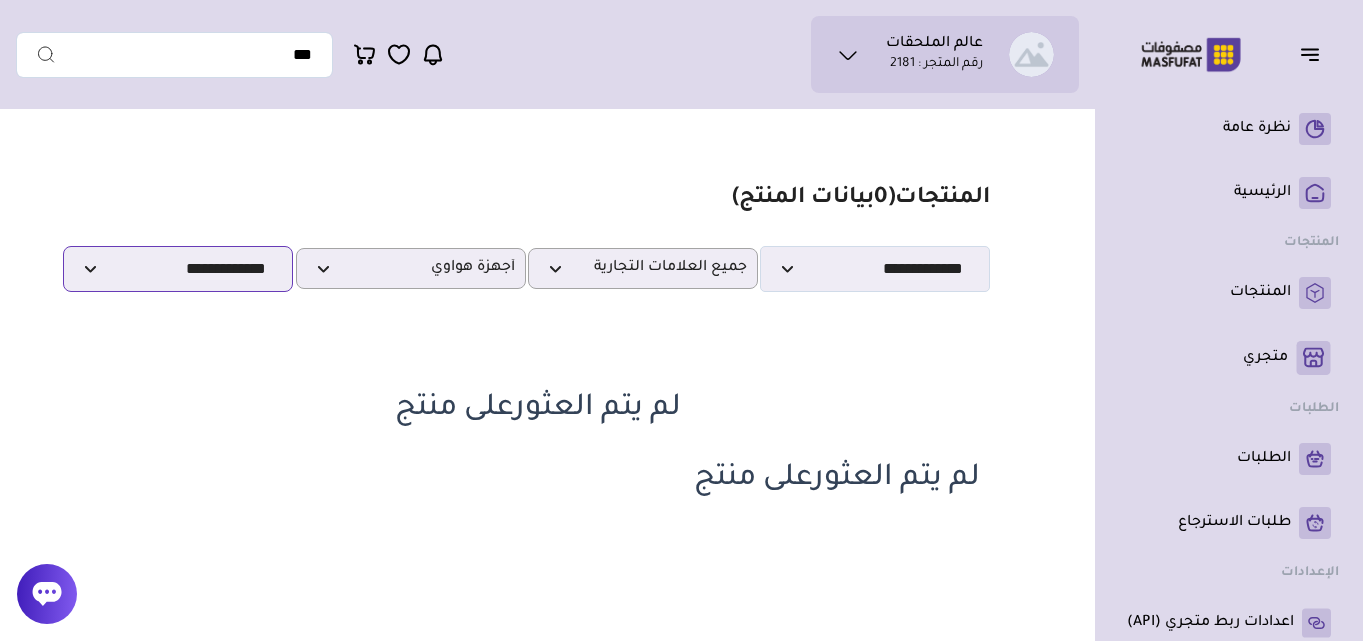 click on "**********" at bounding box center [178, 269] 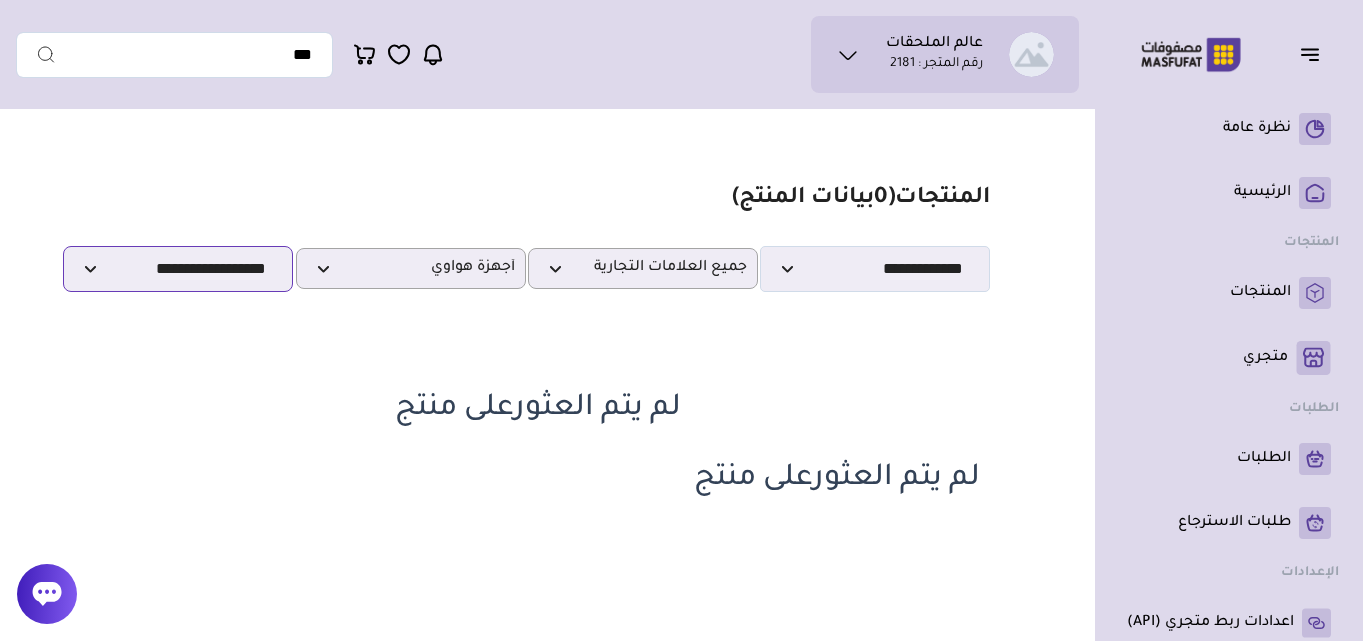 click on "**********" at bounding box center [178, 269] 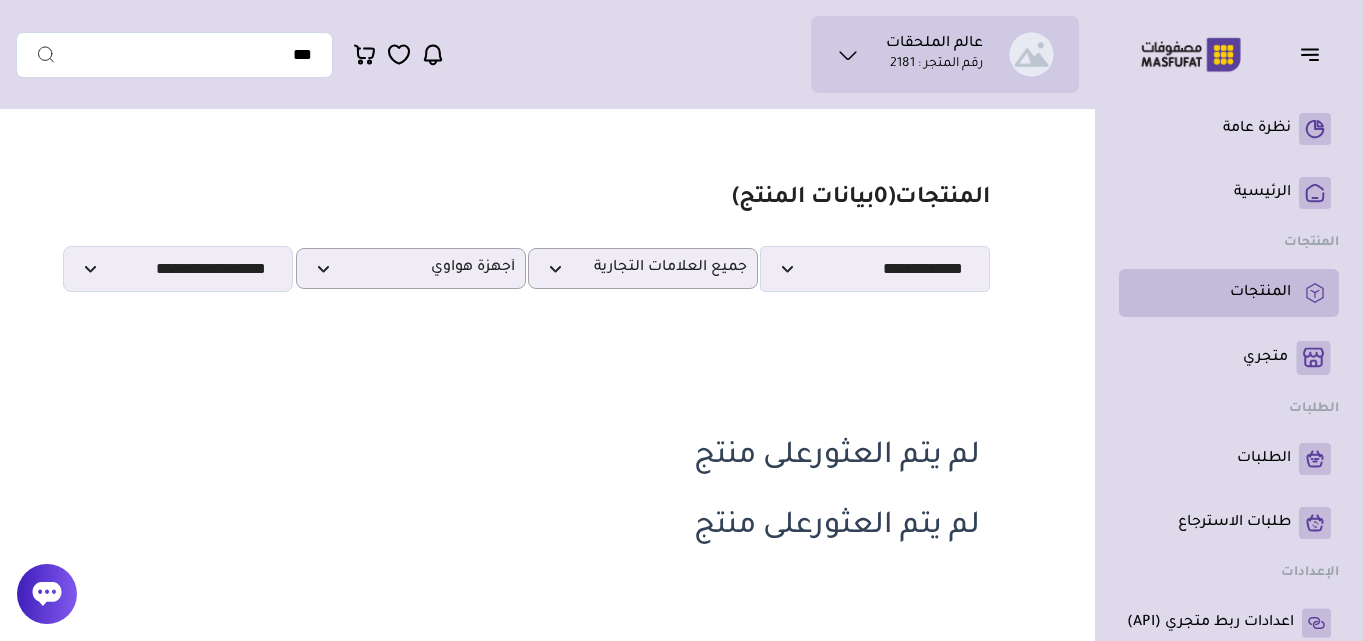 click on "المنتجات" at bounding box center (1260, 293) 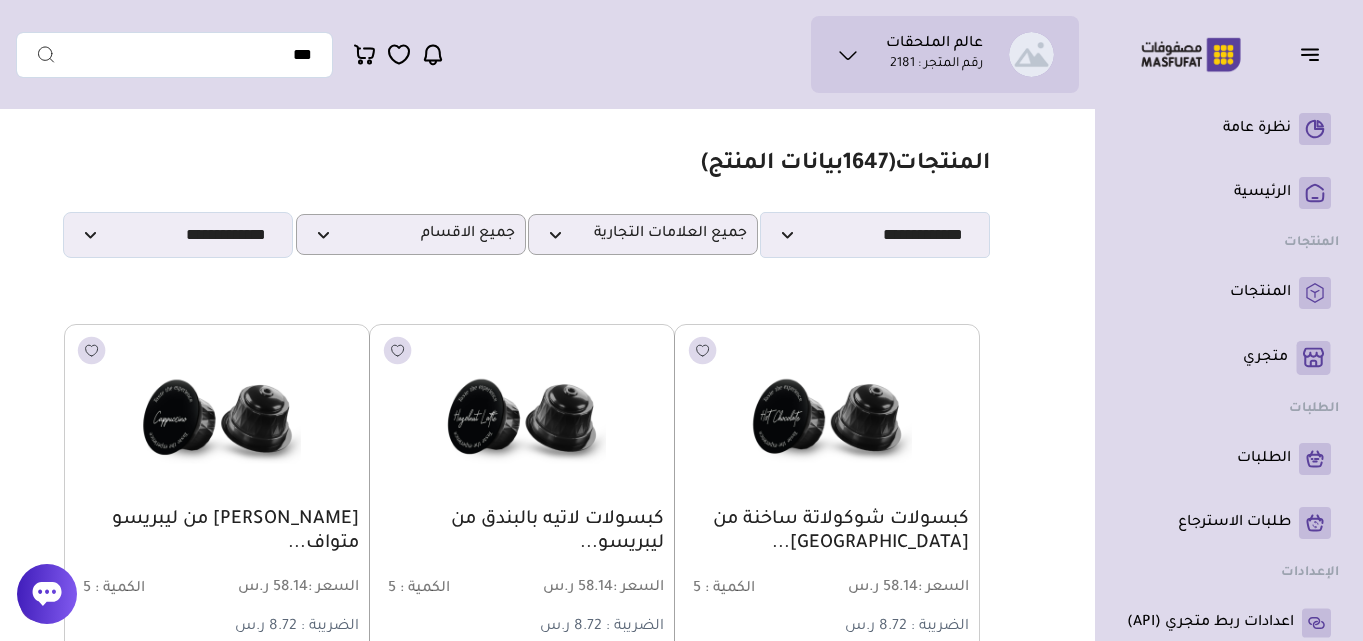 scroll, scrollTop: 0, scrollLeft: 0, axis: both 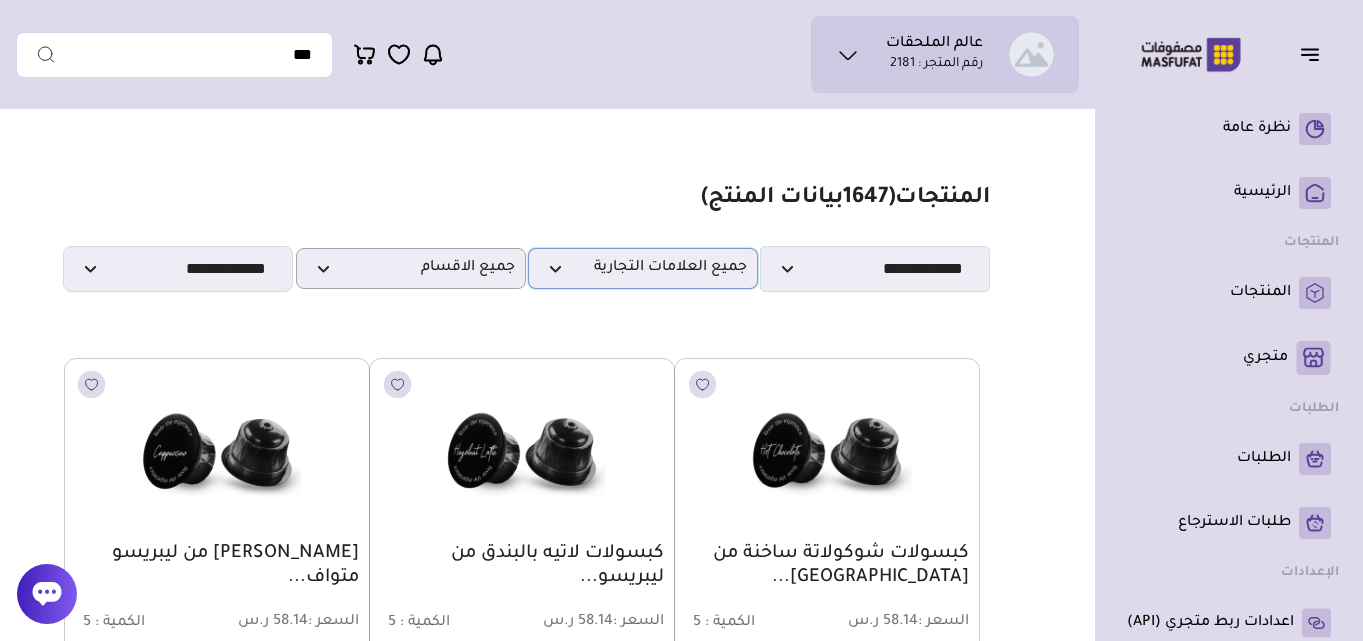 click on "جميع العلامات التجارية" at bounding box center [643, 268] 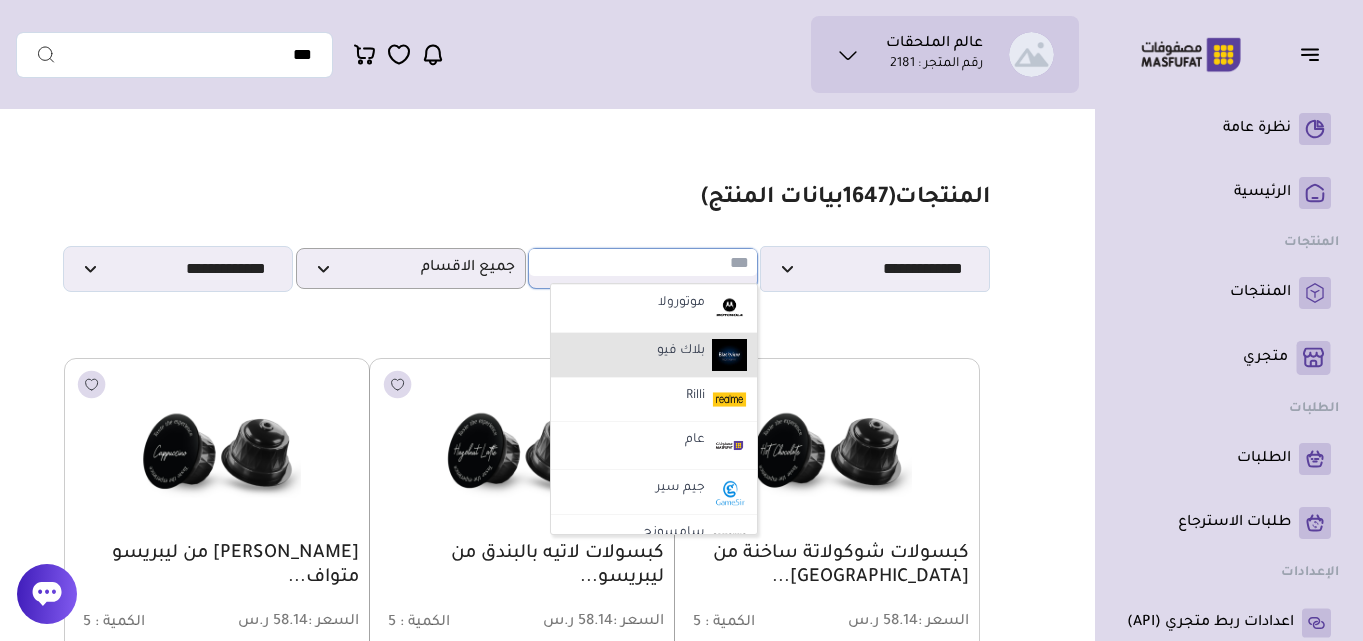 scroll, scrollTop: 400, scrollLeft: 0, axis: vertical 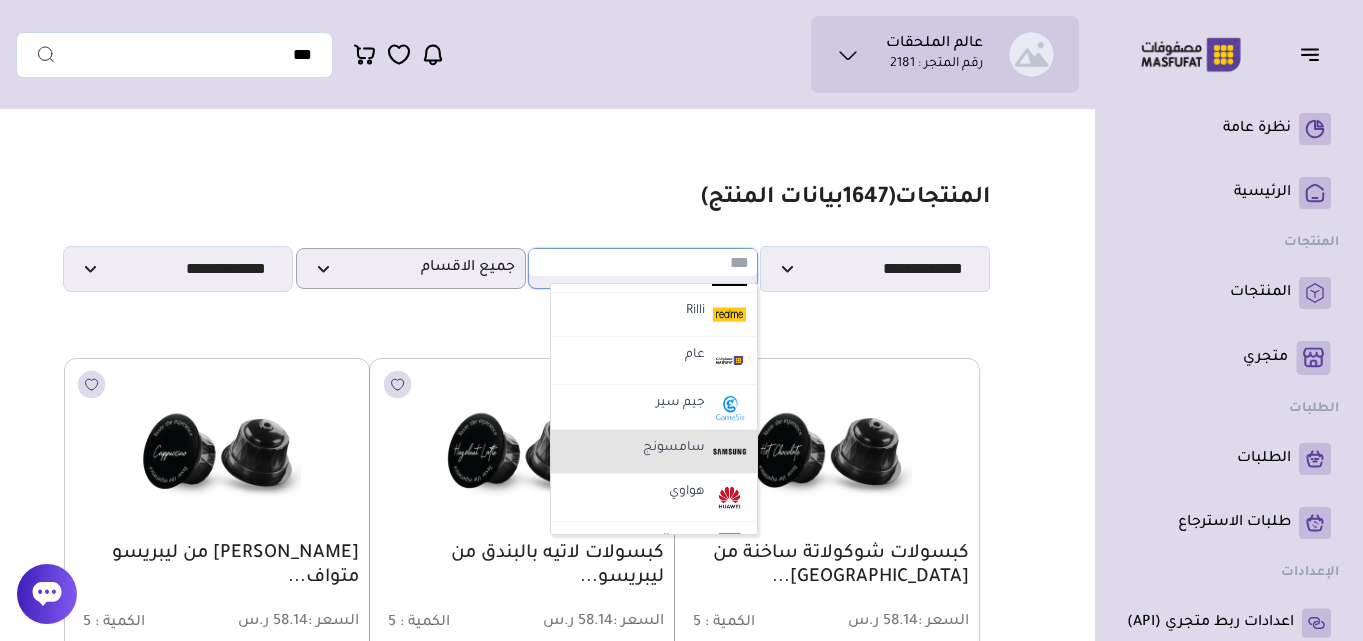 click on "سامسونج" at bounding box center [674, 449] 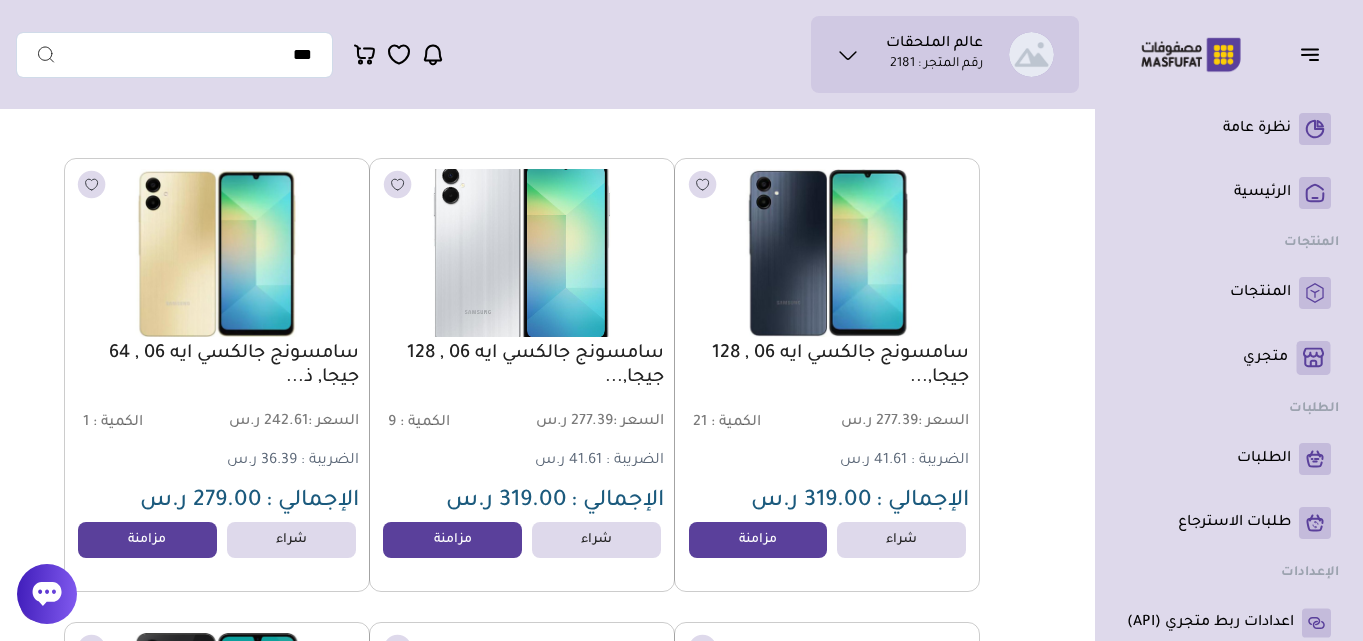 scroll, scrollTop: 0, scrollLeft: 0, axis: both 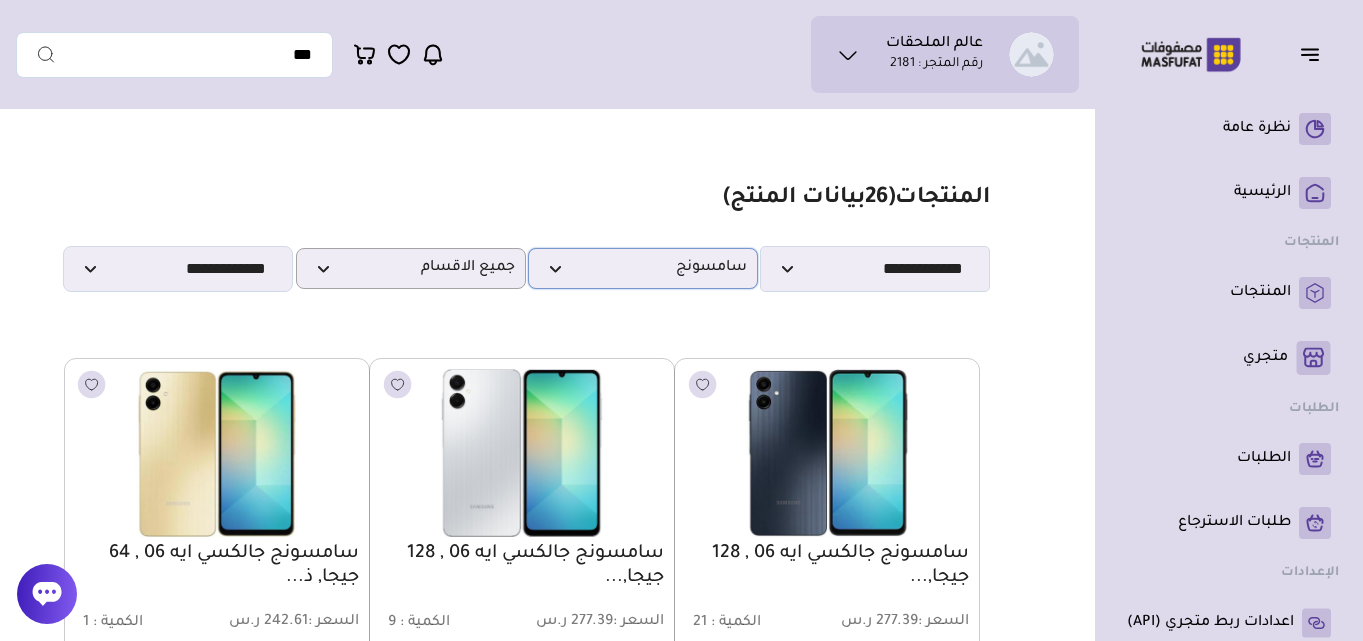click on "سامسونج" at bounding box center (643, 268) 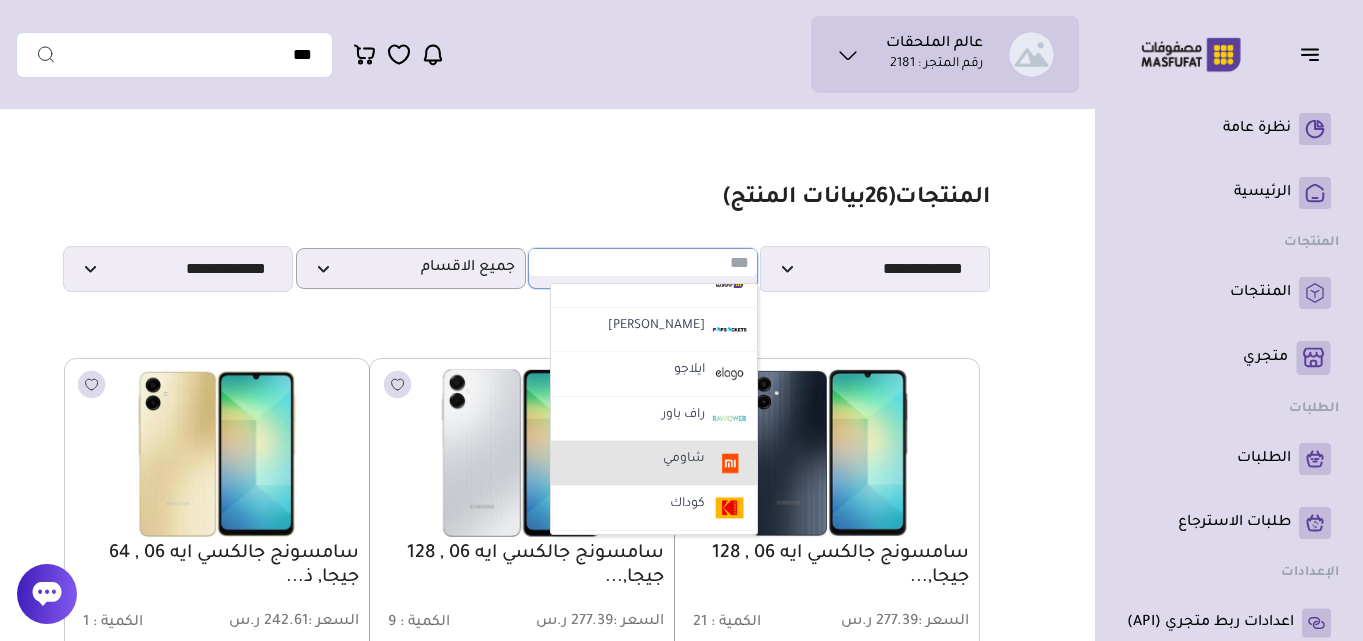 scroll, scrollTop: 900, scrollLeft: 0, axis: vertical 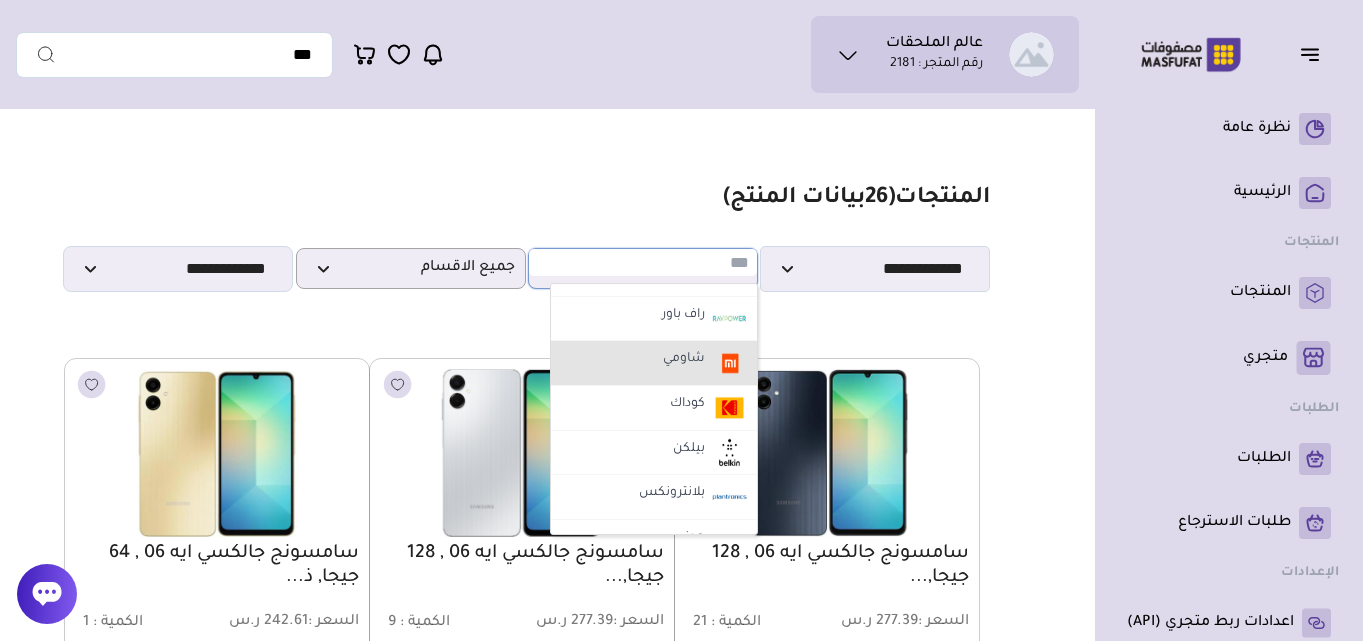 click on "شاومي" at bounding box center [684, 360] 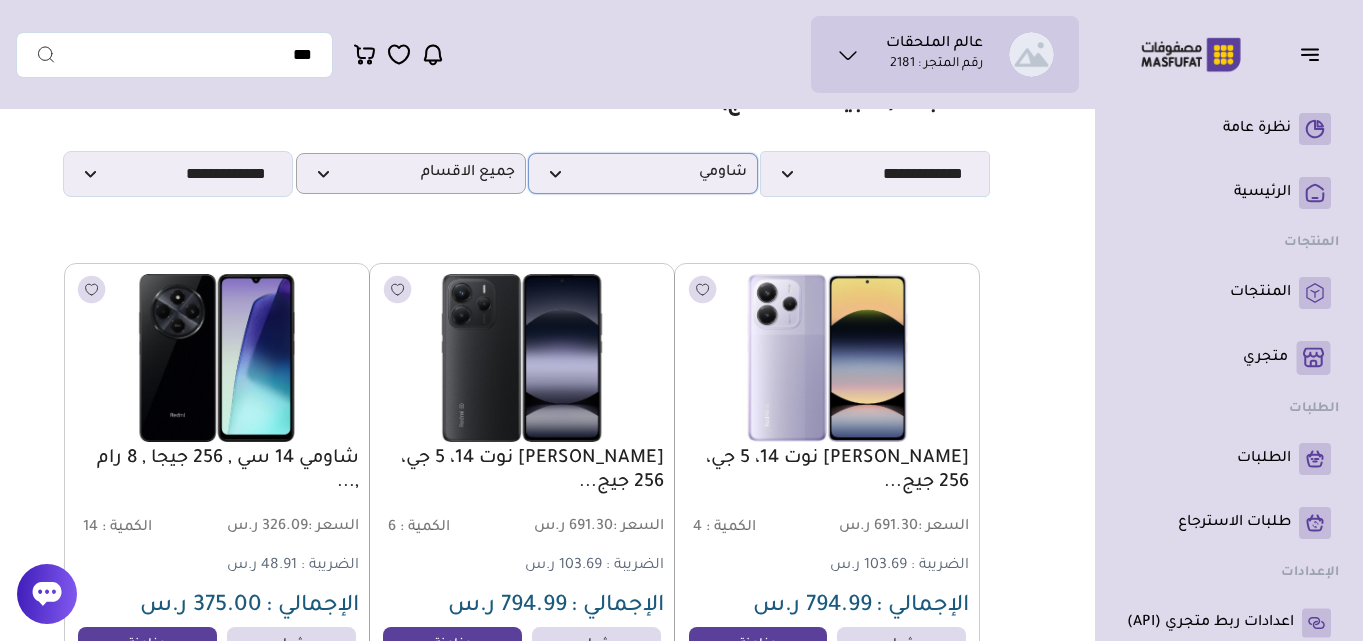 scroll, scrollTop: 0, scrollLeft: 0, axis: both 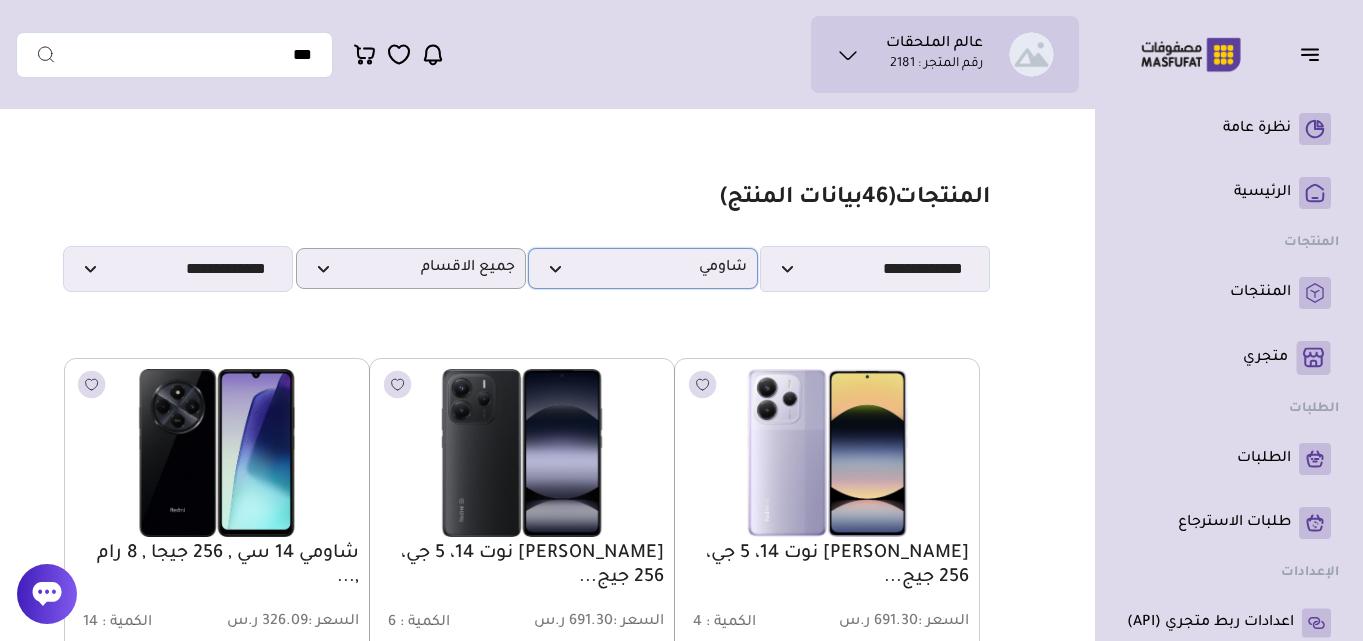 click on "شاومي" at bounding box center (643, 268) 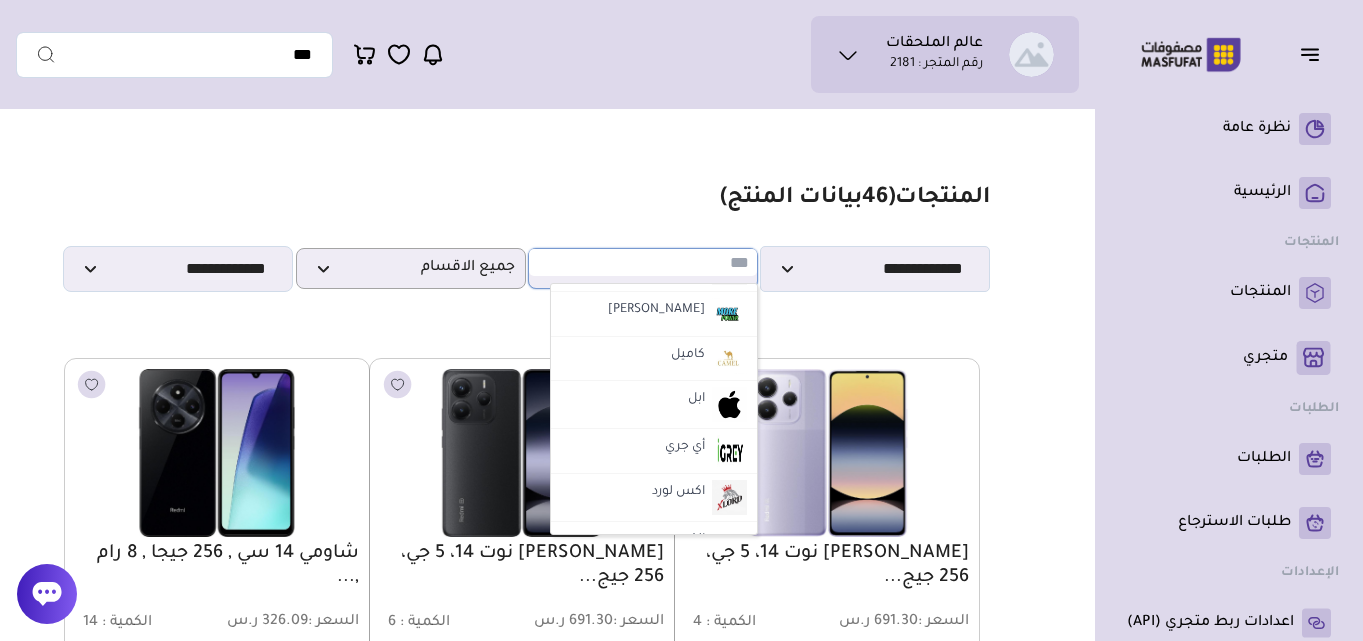 scroll, scrollTop: 2800, scrollLeft: 0, axis: vertical 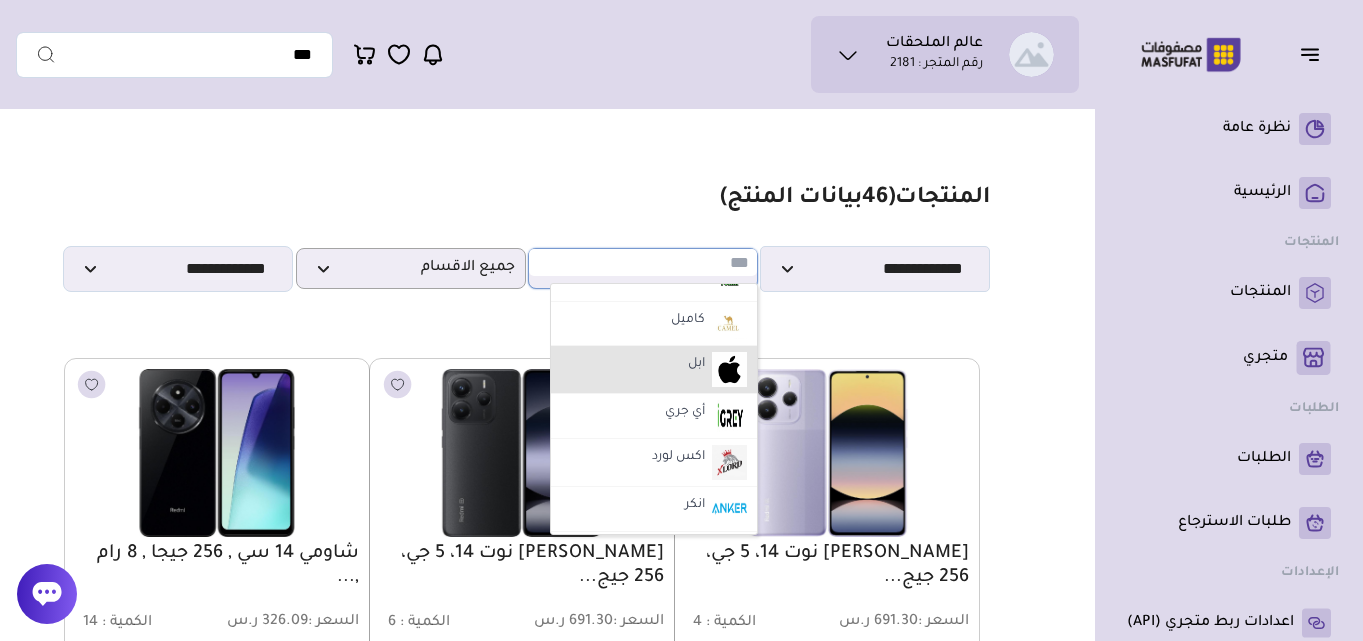 click on "ابل" at bounding box center (696, 365) 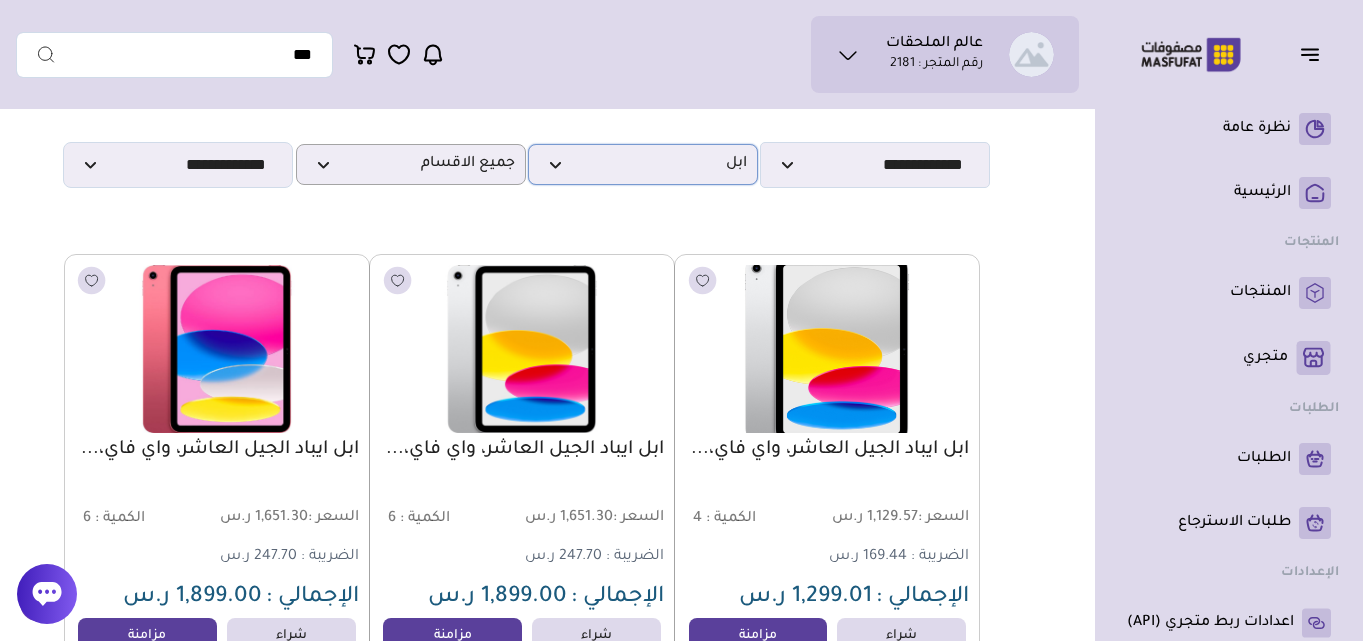 scroll, scrollTop: 100, scrollLeft: 0, axis: vertical 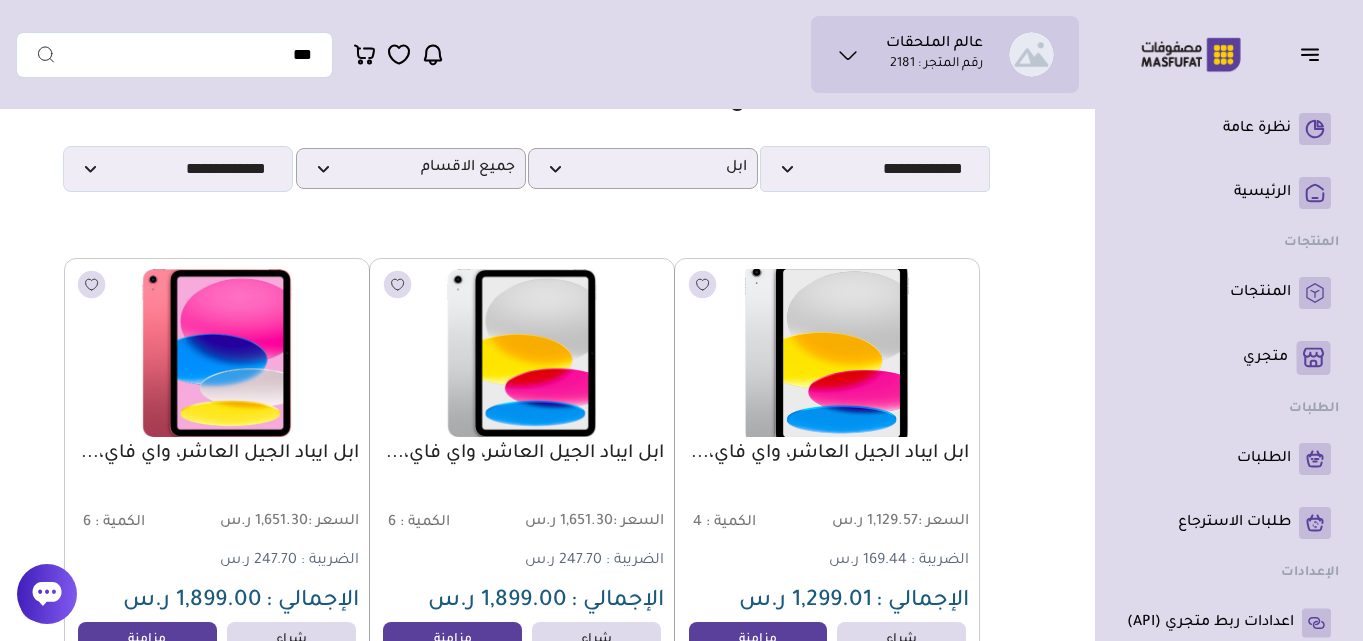 click at bounding box center [827, 352] 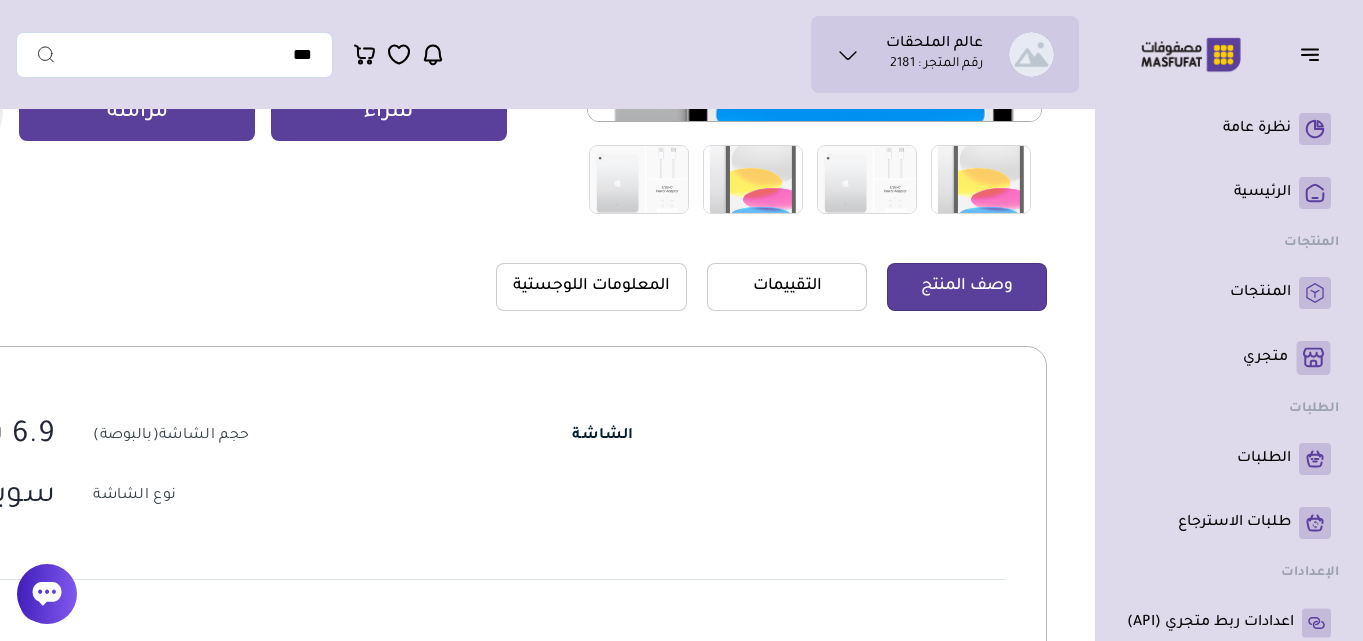 scroll, scrollTop: 0, scrollLeft: 0, axis: both 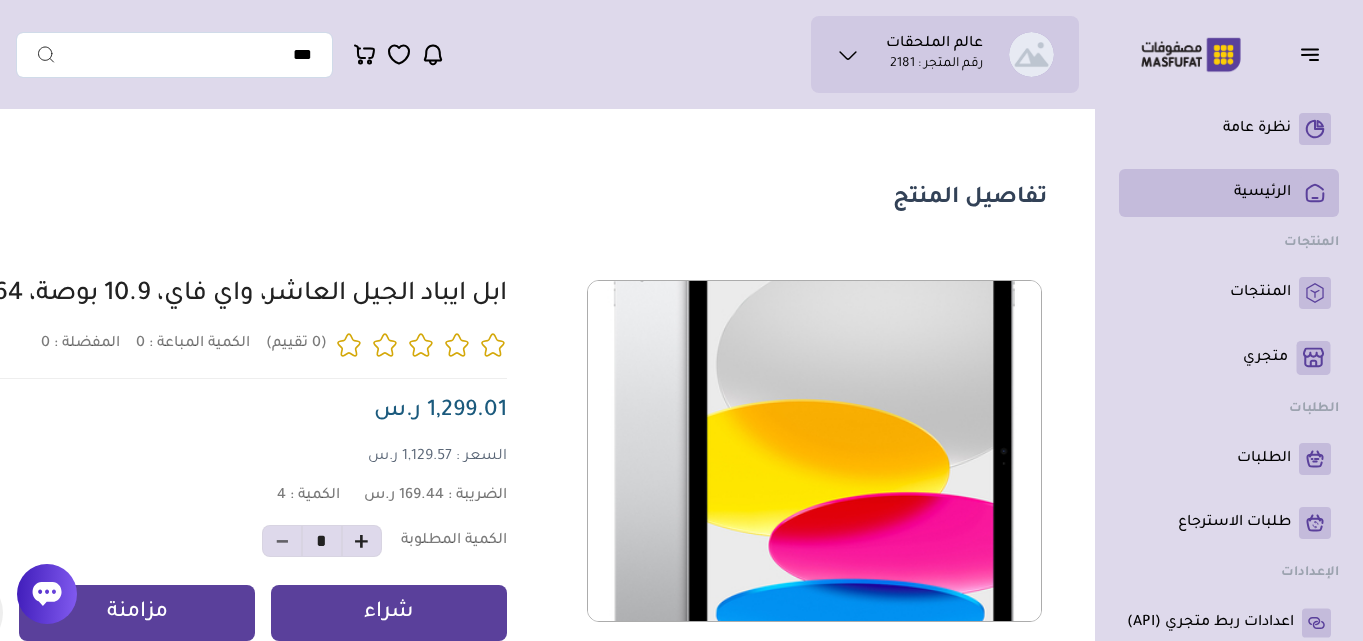 click on "الرئيسية" at bounding box center [1262, 193] 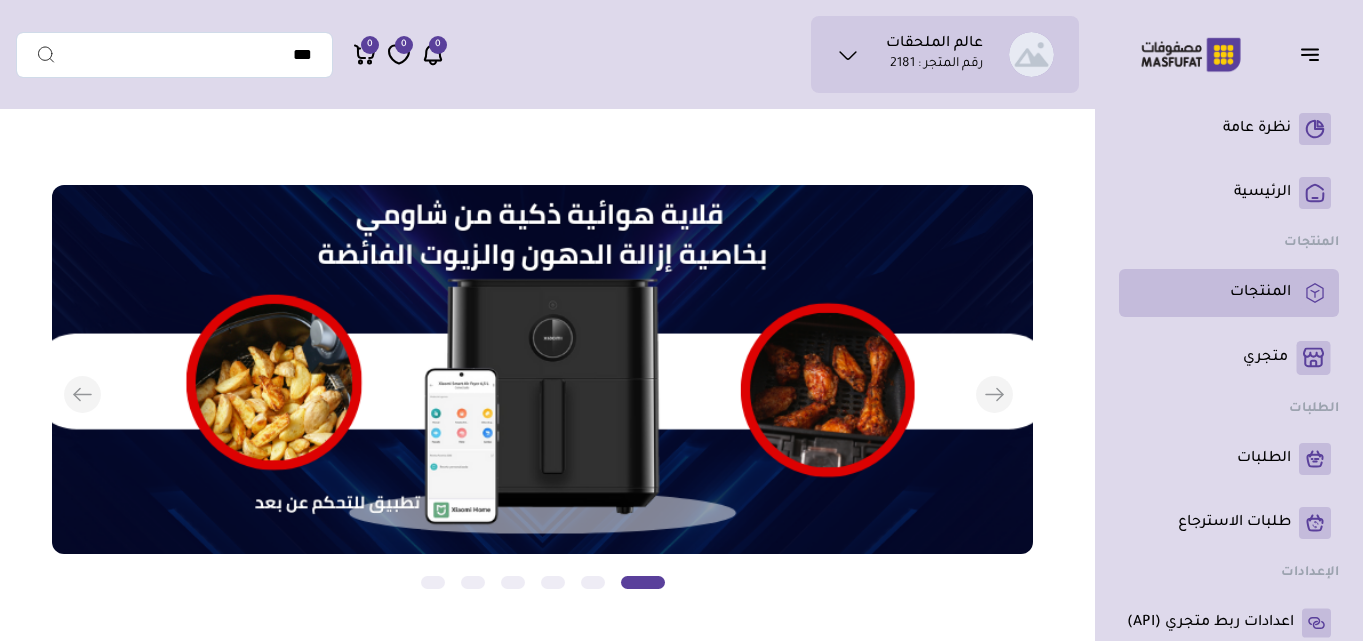 scroll, scrollTop: 0, scrollLeft: 0, axis: both 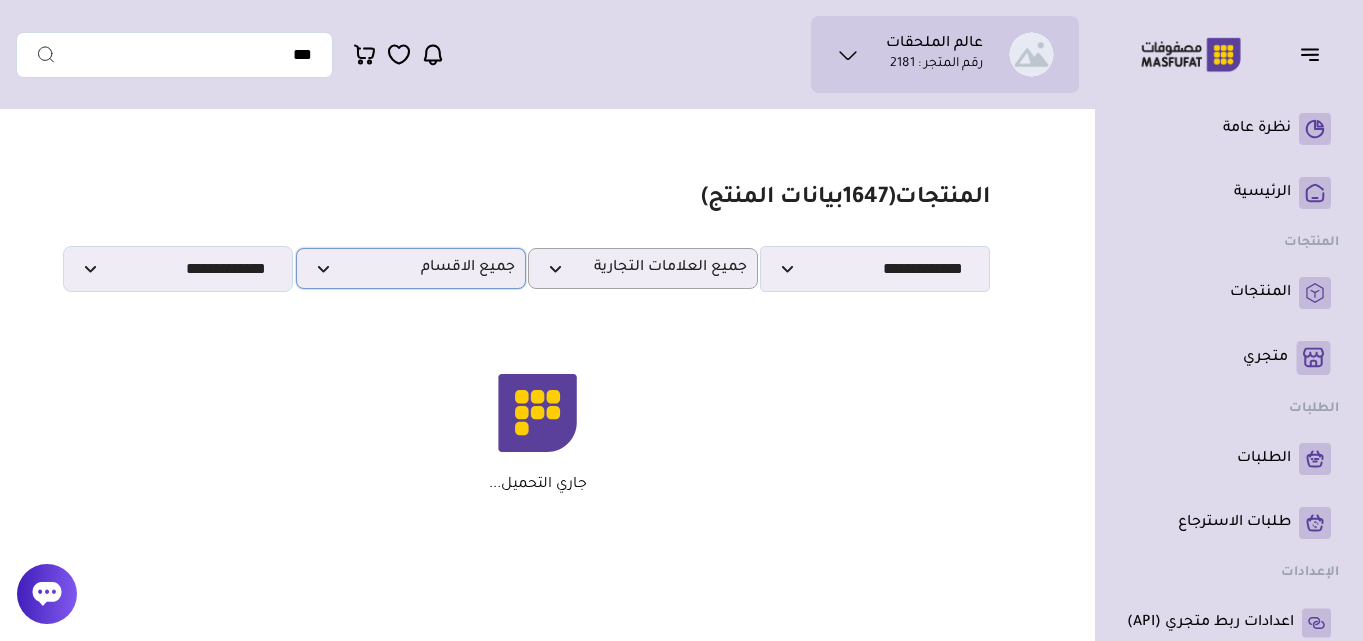 click on "جميع الاقسام" at bounding box center [411, 268] 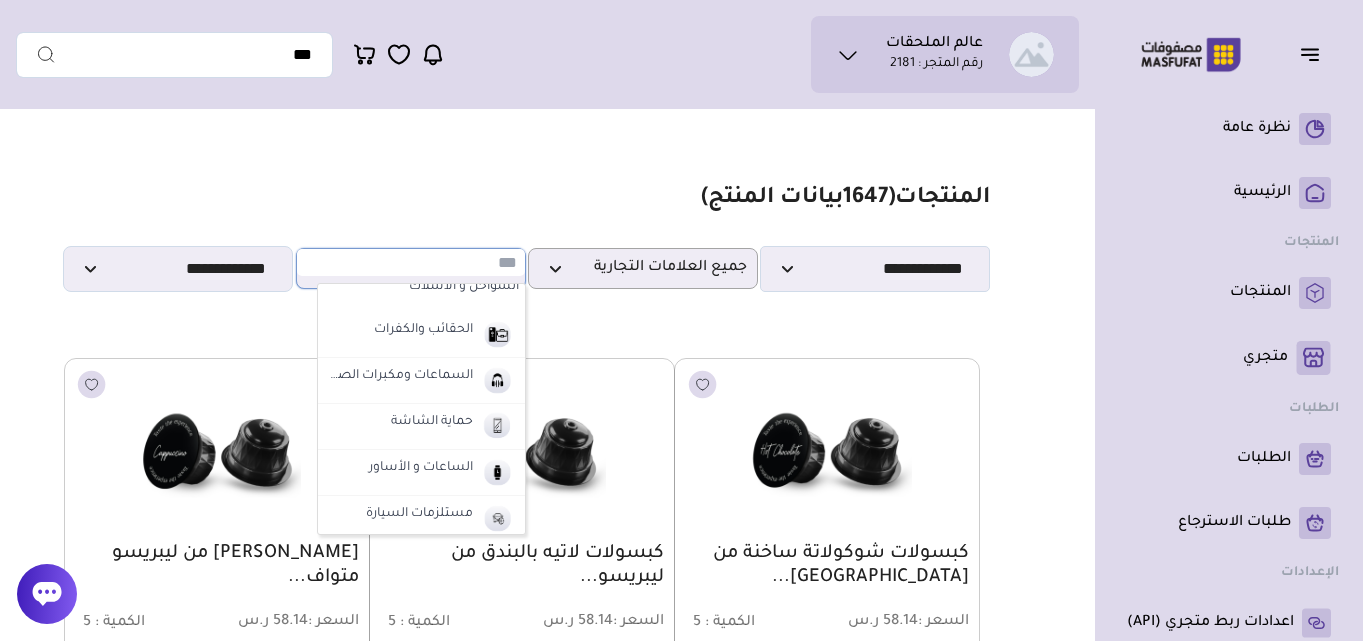 scroll, scrollTop: 0, scrollLeft: 0, axis: both 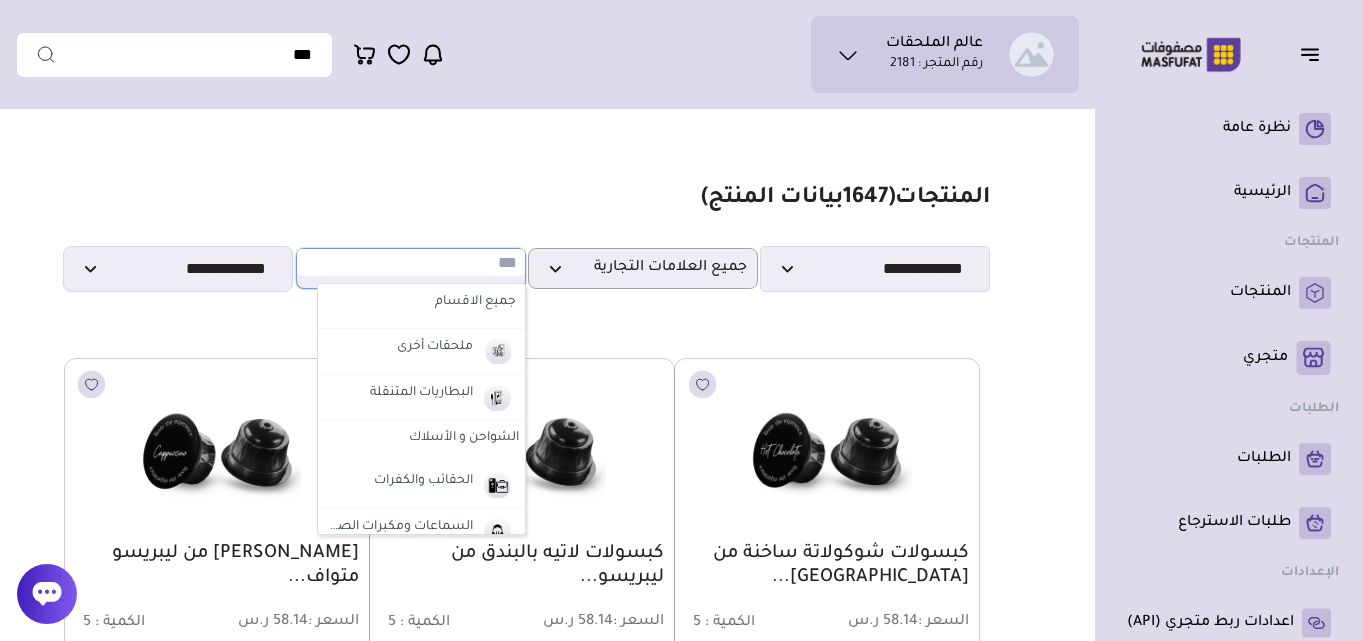 click on "**********" at bounding box center [537, 238] 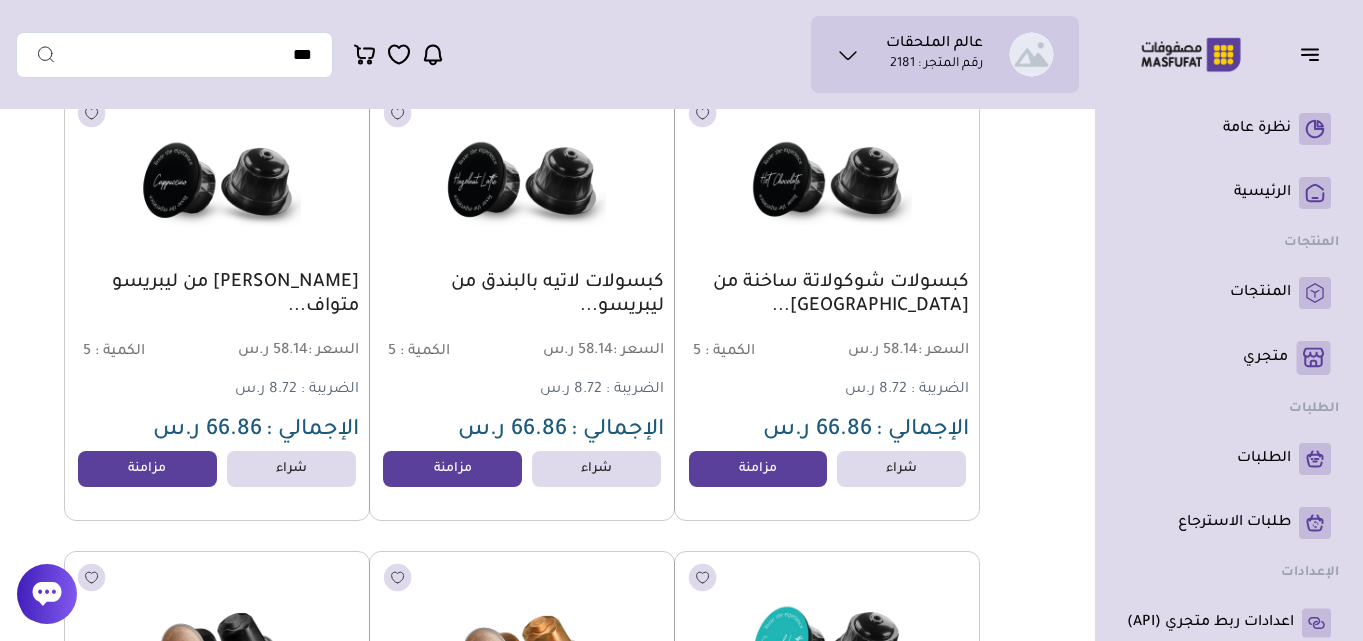 scroll, scrollTop: 0, scrollLeft: 0, axis: both 